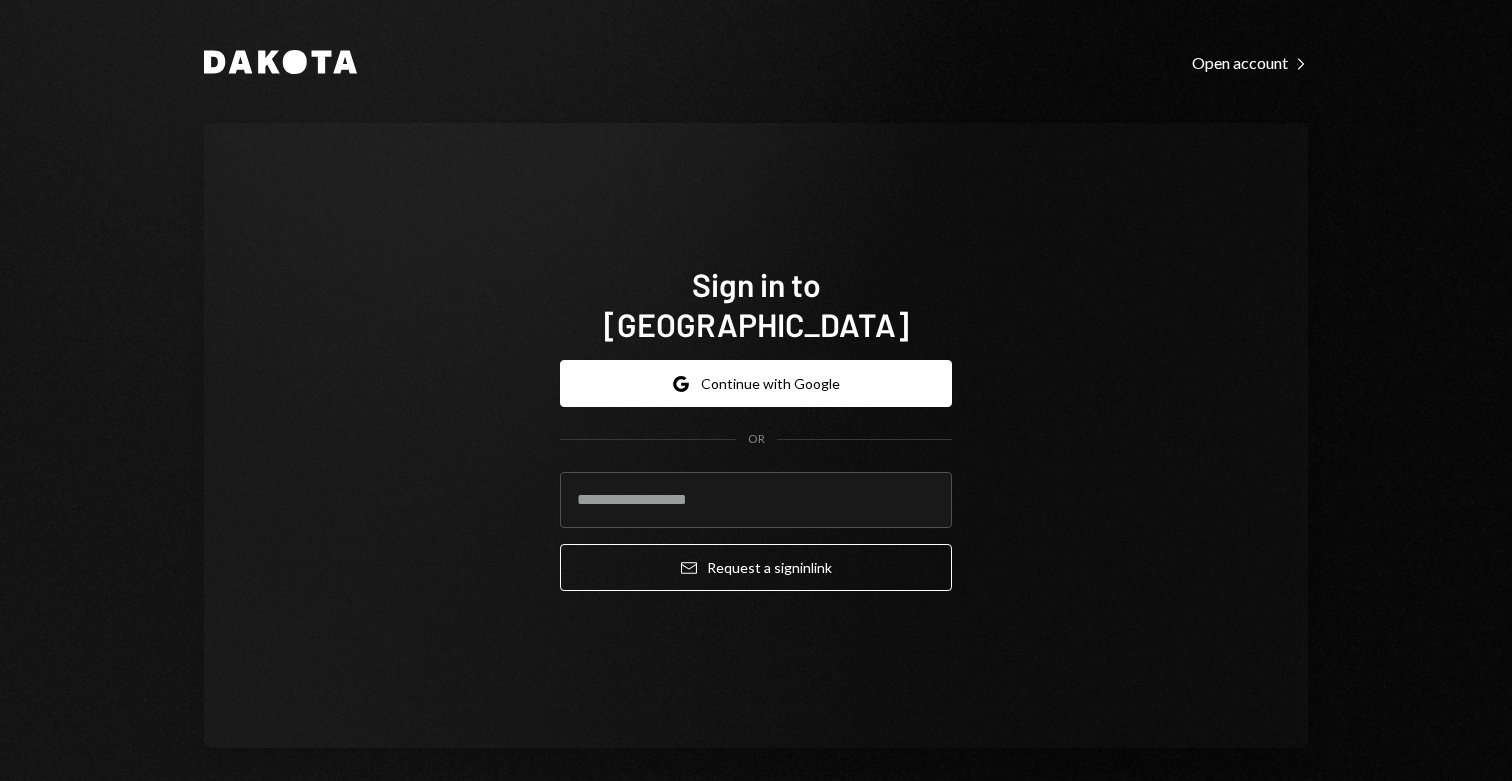 scroll, scrollTop: 0, scrollLeft: 0, axis: both 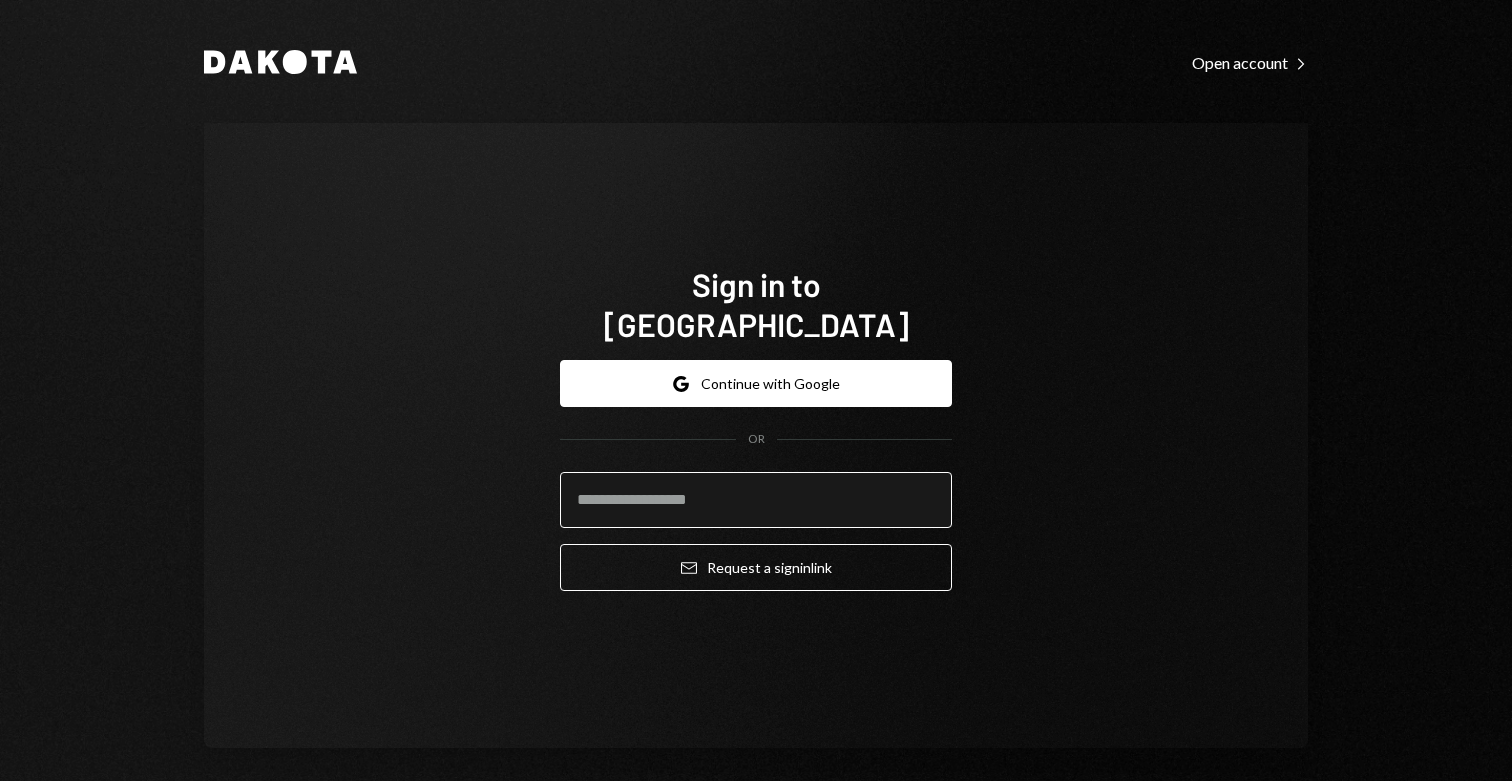 click at bounding box center [756, 500] 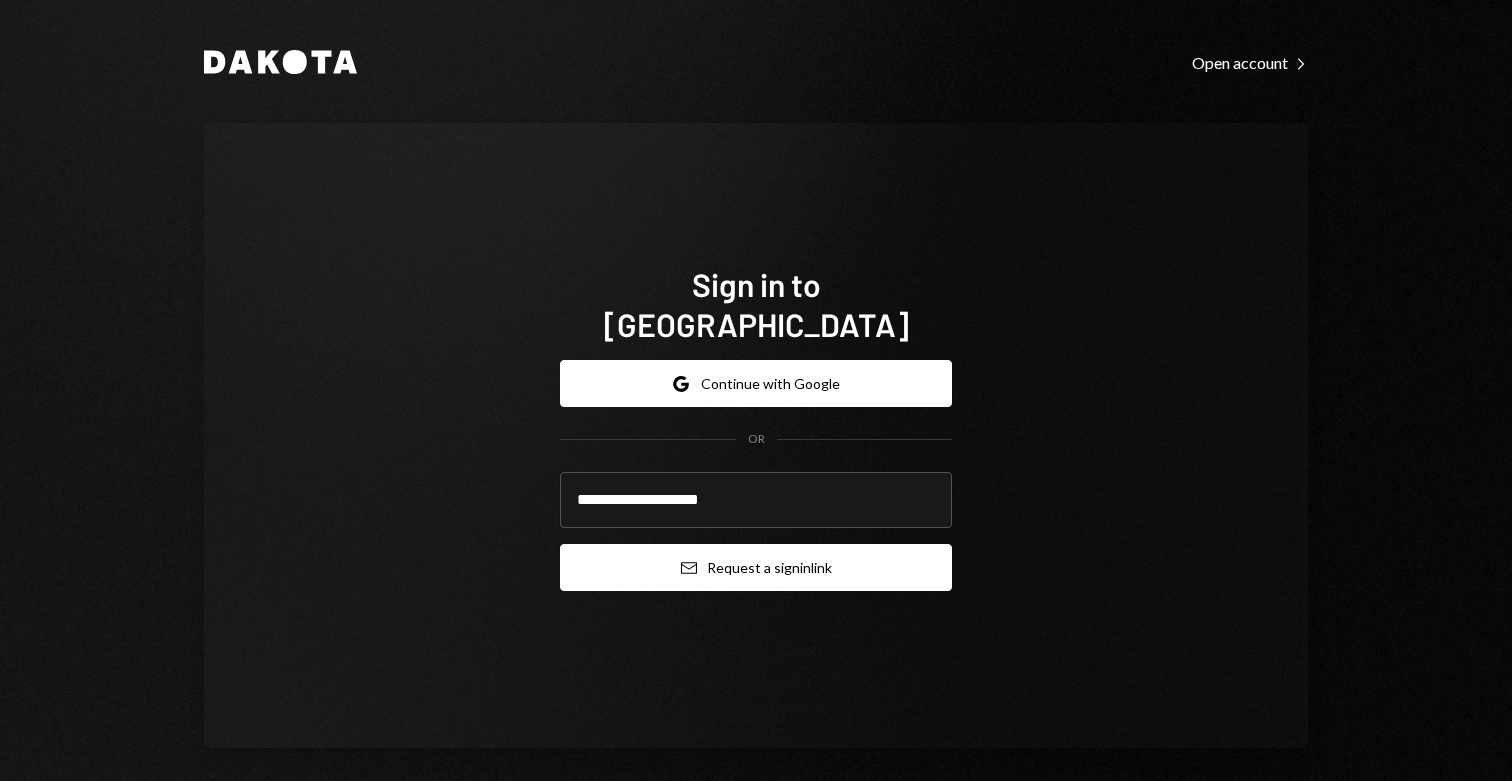 click on "Email Request a sign  in  link" at bounding box center [756, 567] 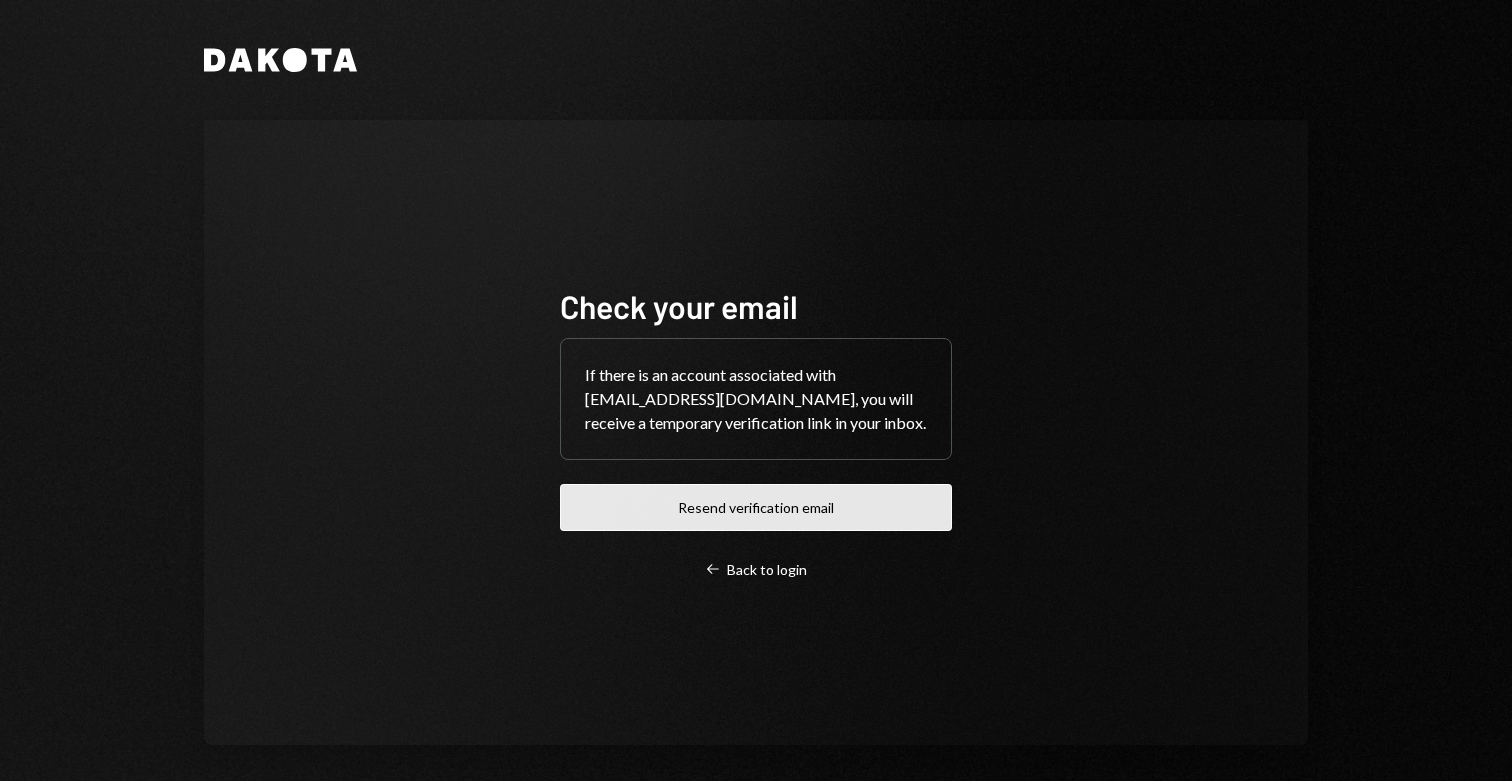 click on "Resend verification email" at bounding box center [756, 507] 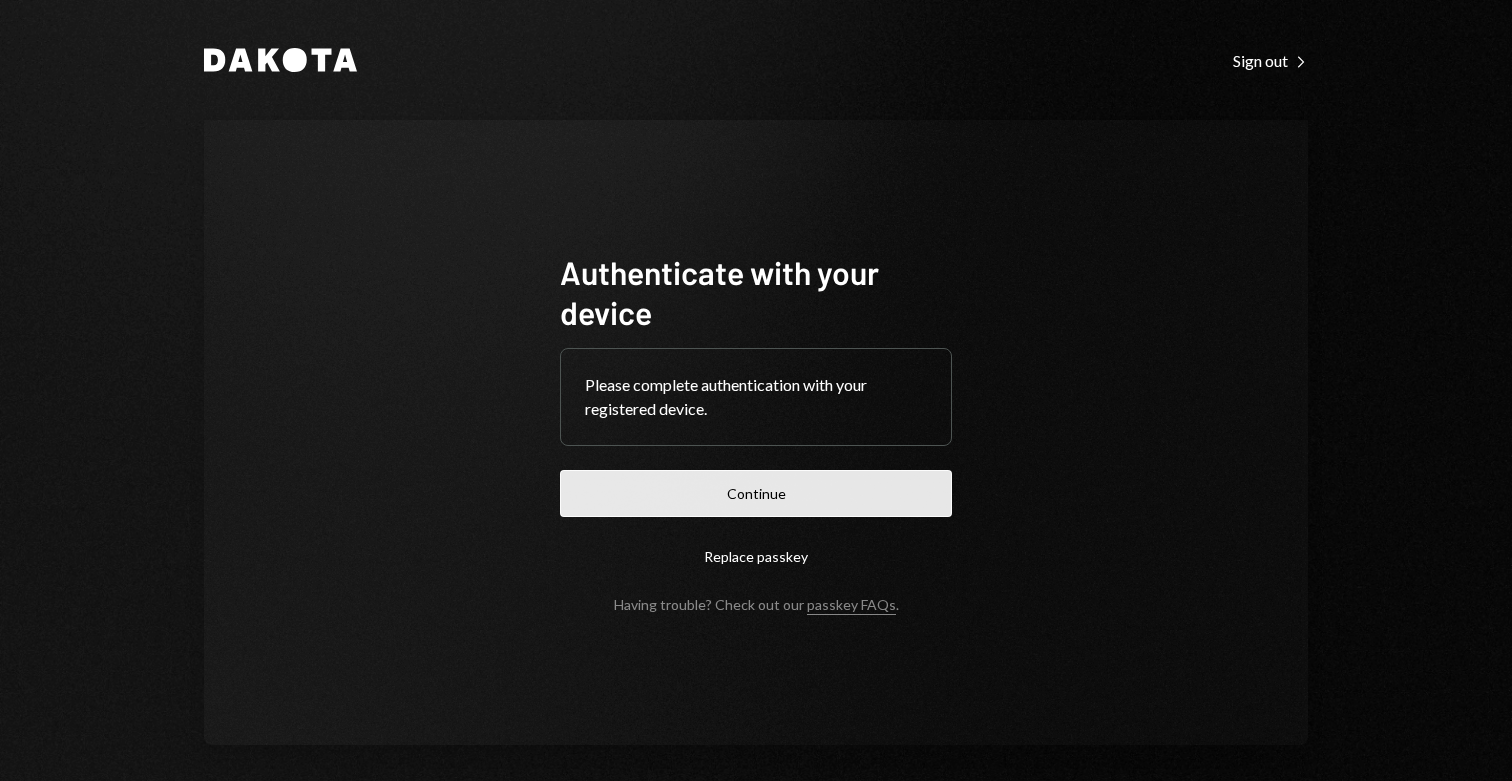 scroll, scrollTop: 0, scrollLeft: 0, axis: both 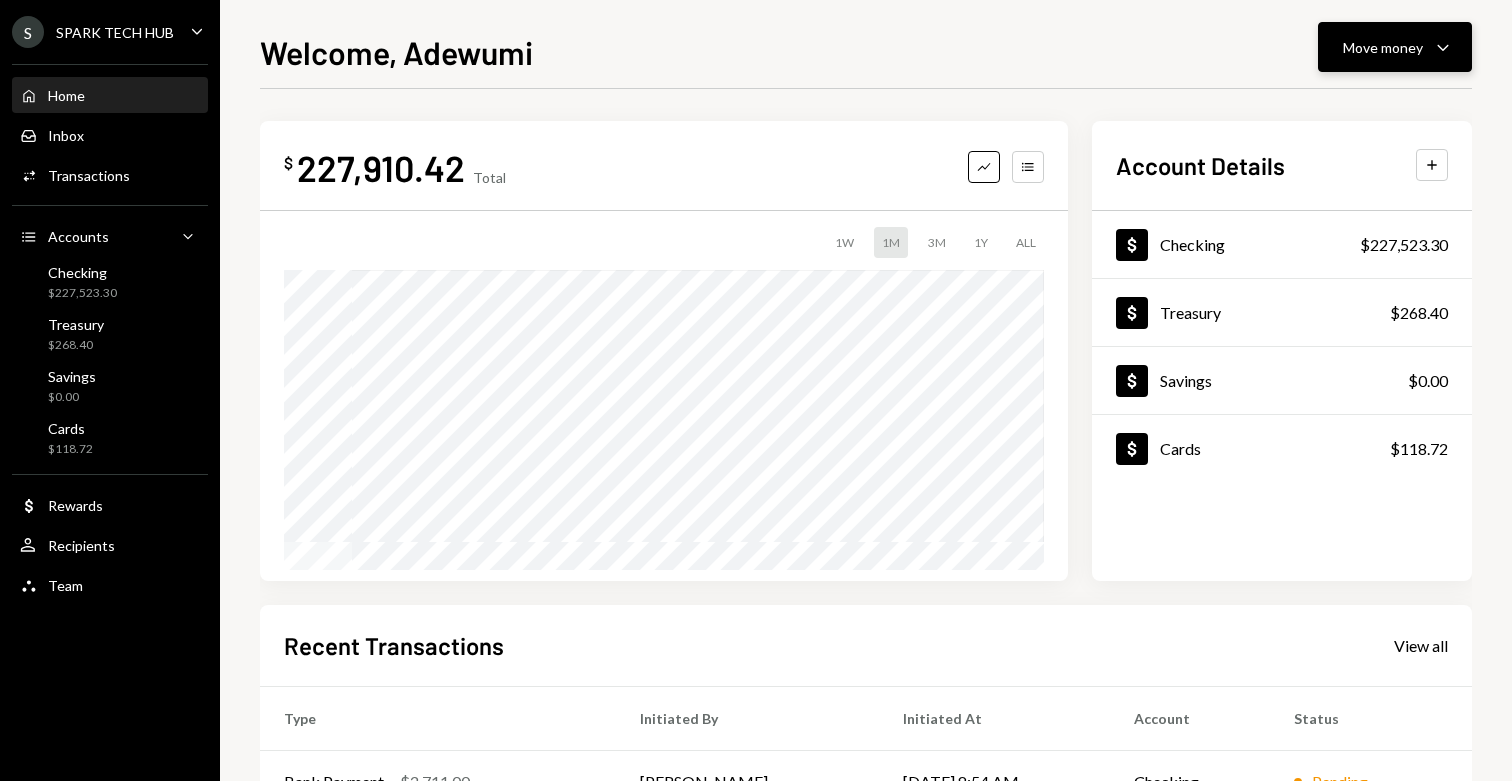 click on "Move money" at bounding box center (1383, 47) 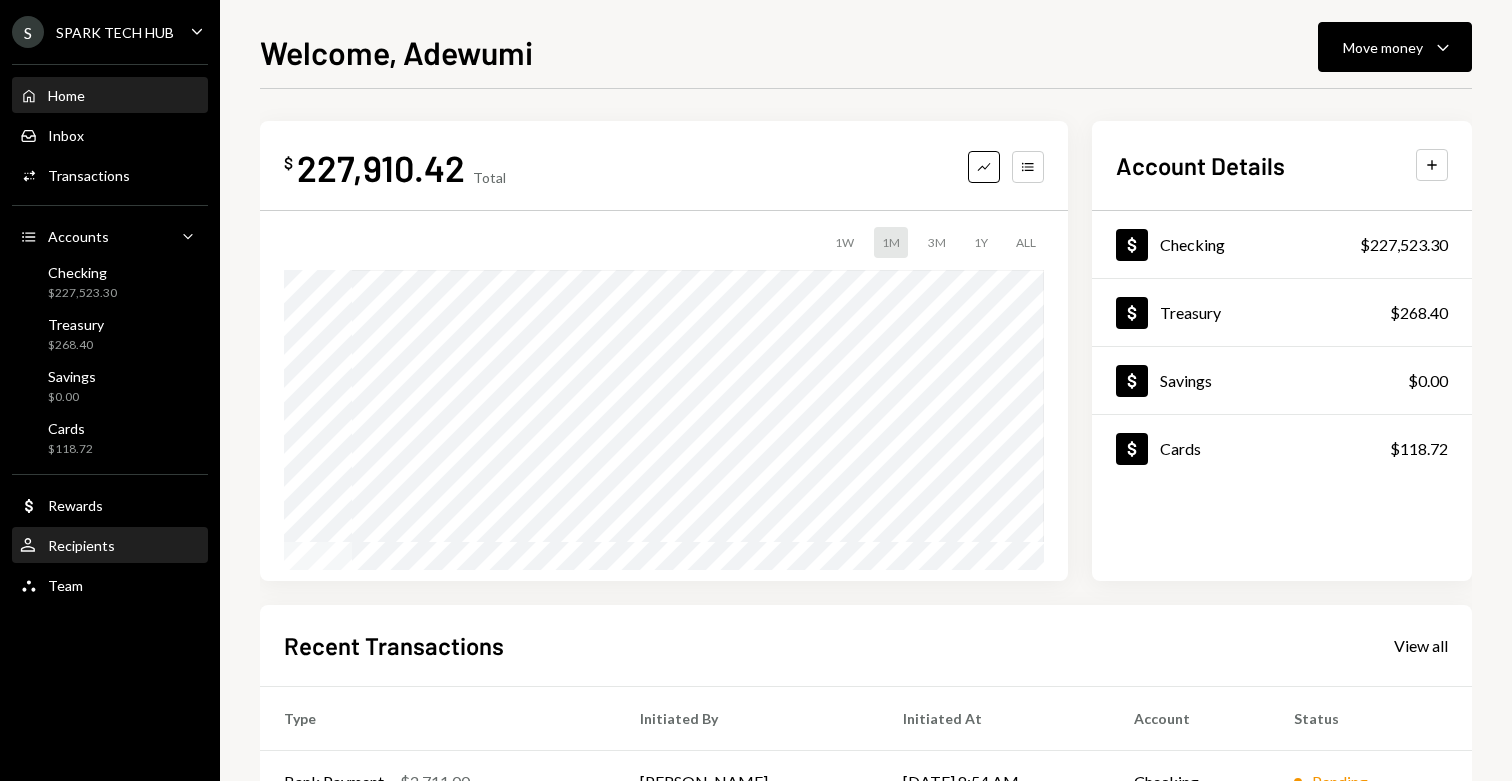 click on "User Recipients" at bounding box center (110, 546) 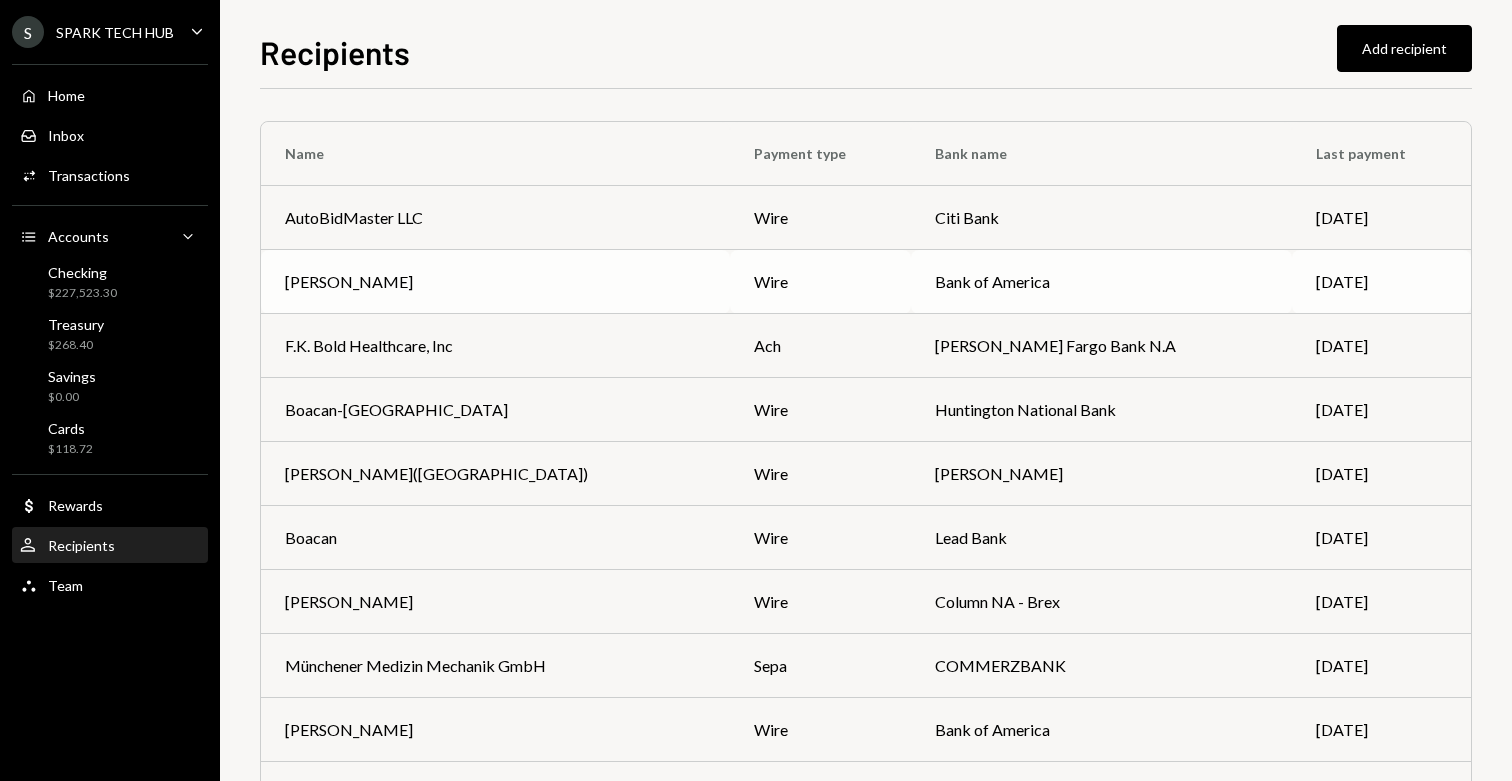 click on "wire" at bounding box center [821, 282] 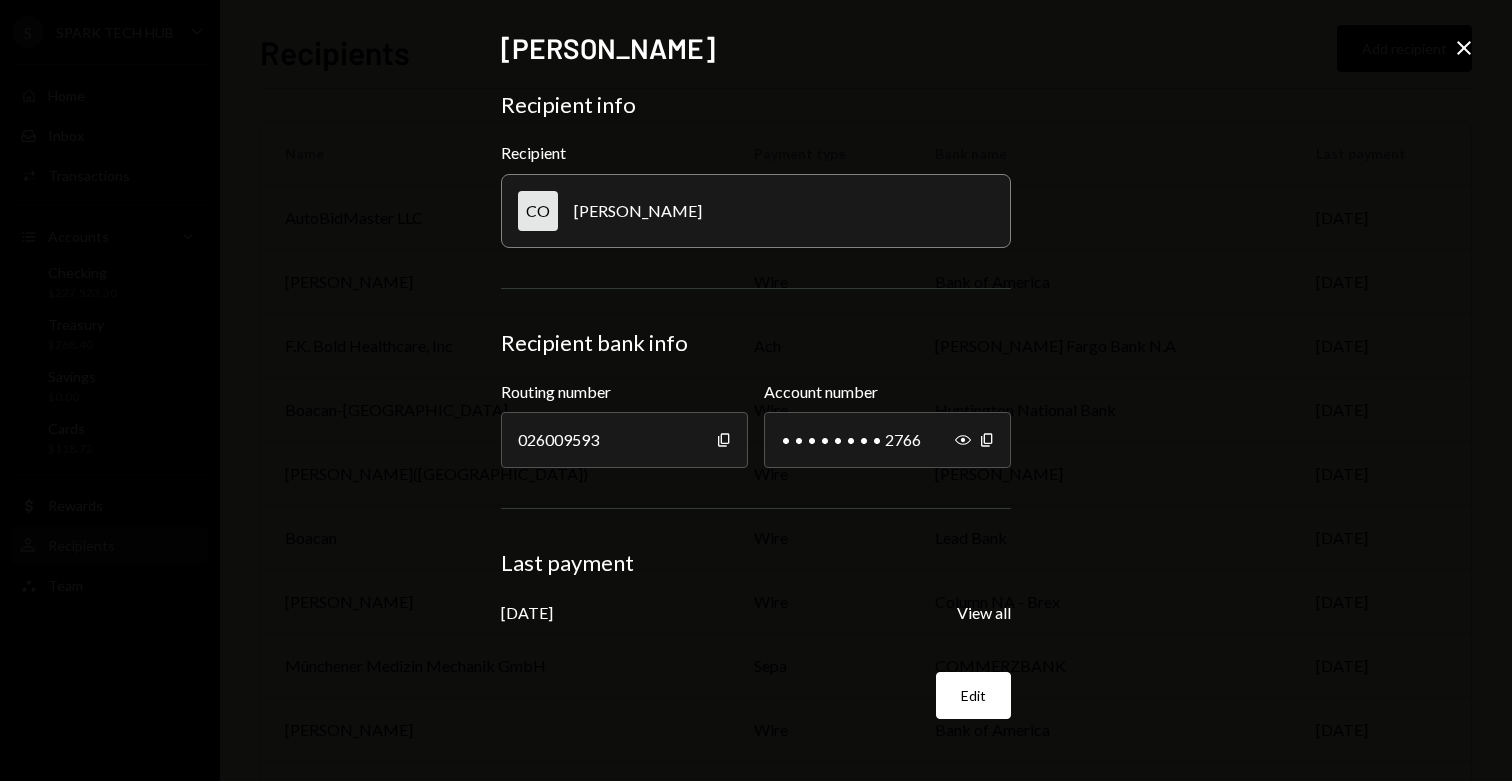 click on "Close" 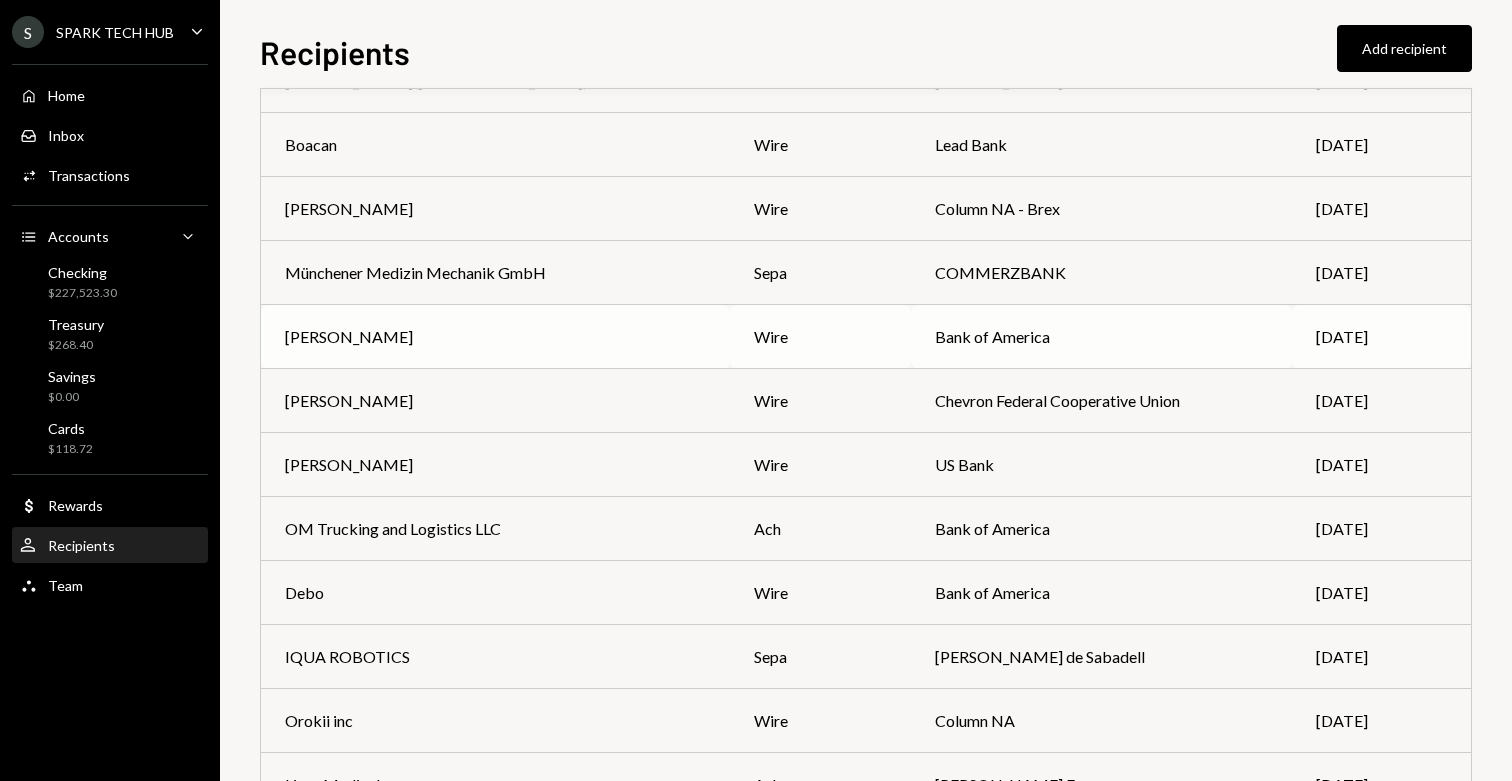 scroll, scrollTop: 426, scrollLeft: 0, axis: vertical 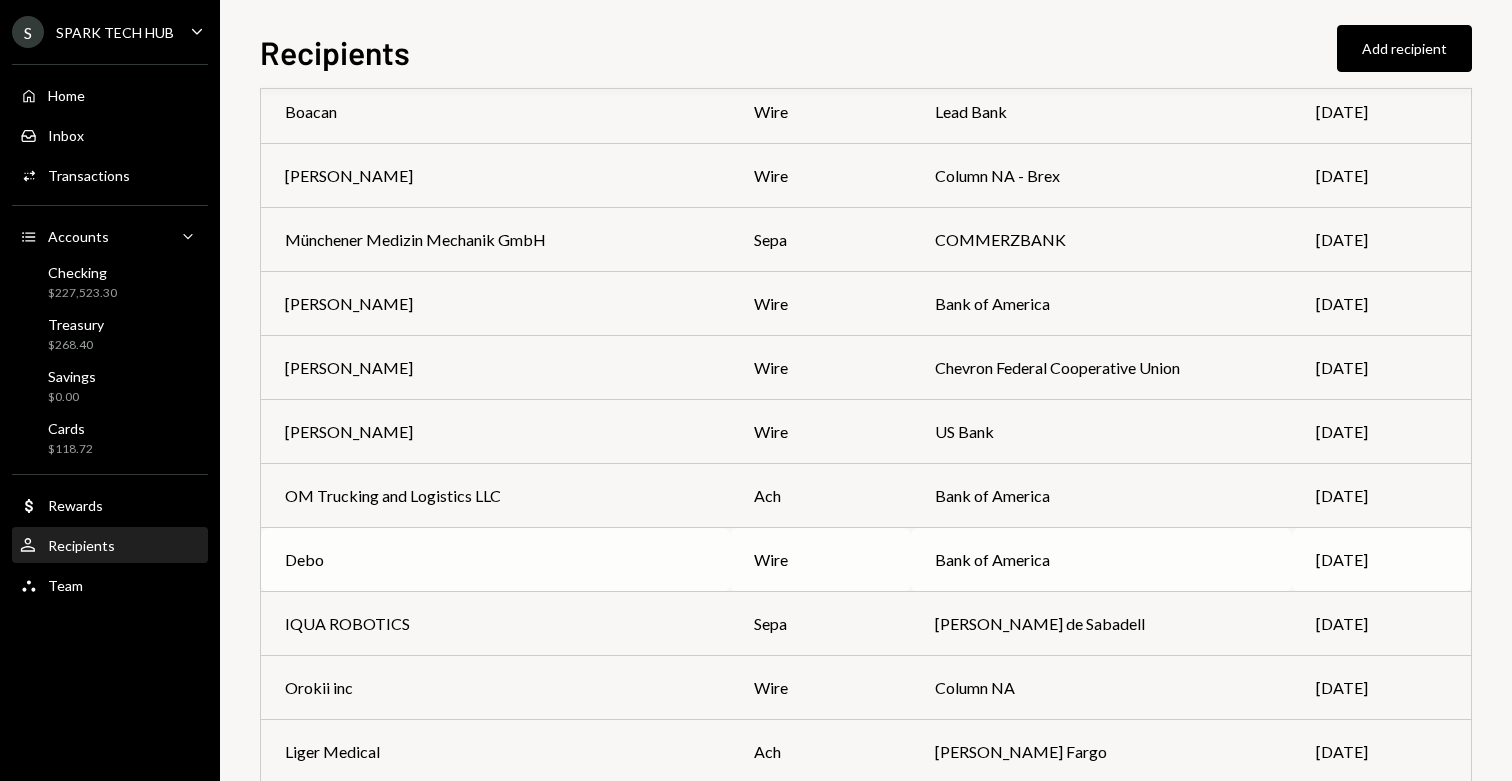 click on "wire" at bounding box center (821, 560) 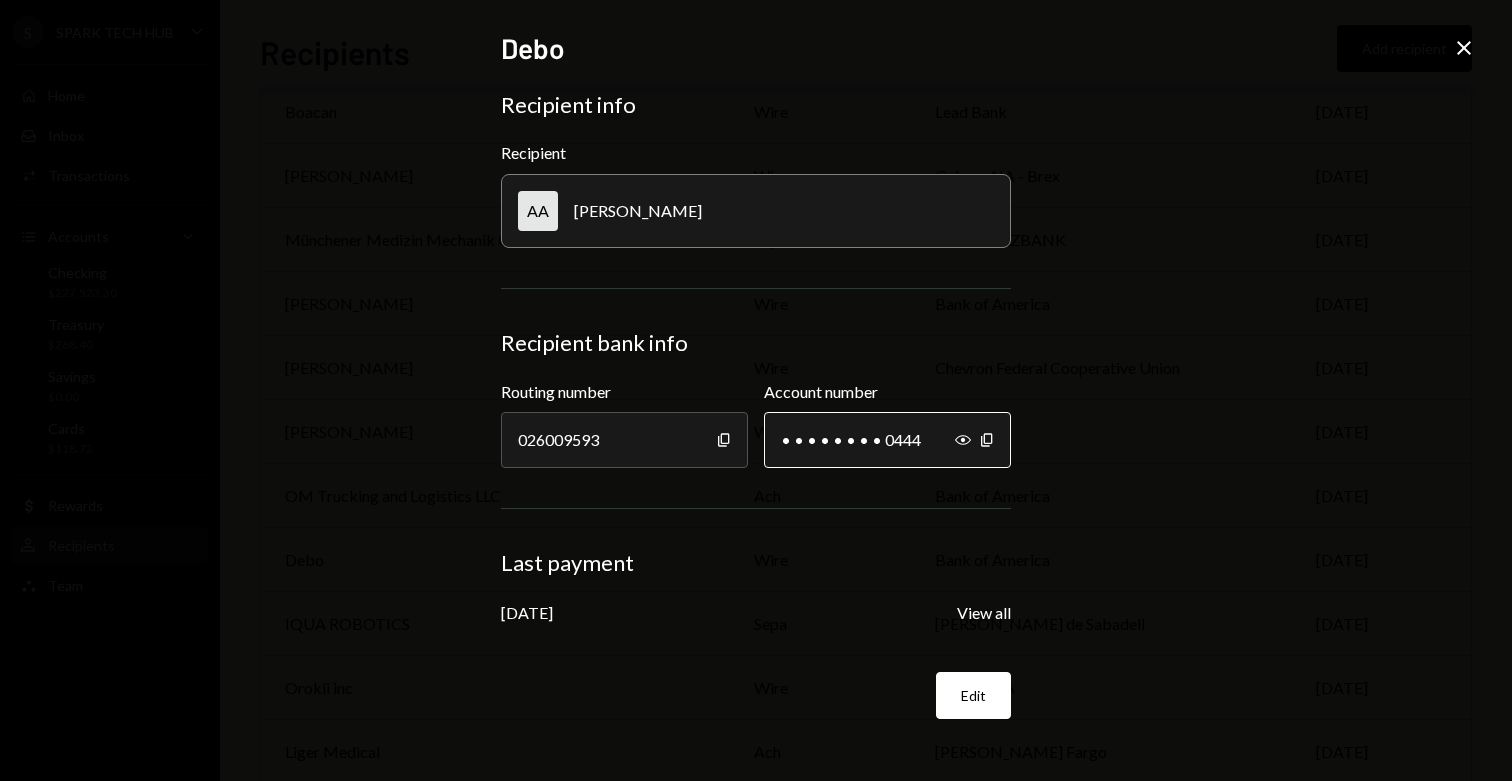 type 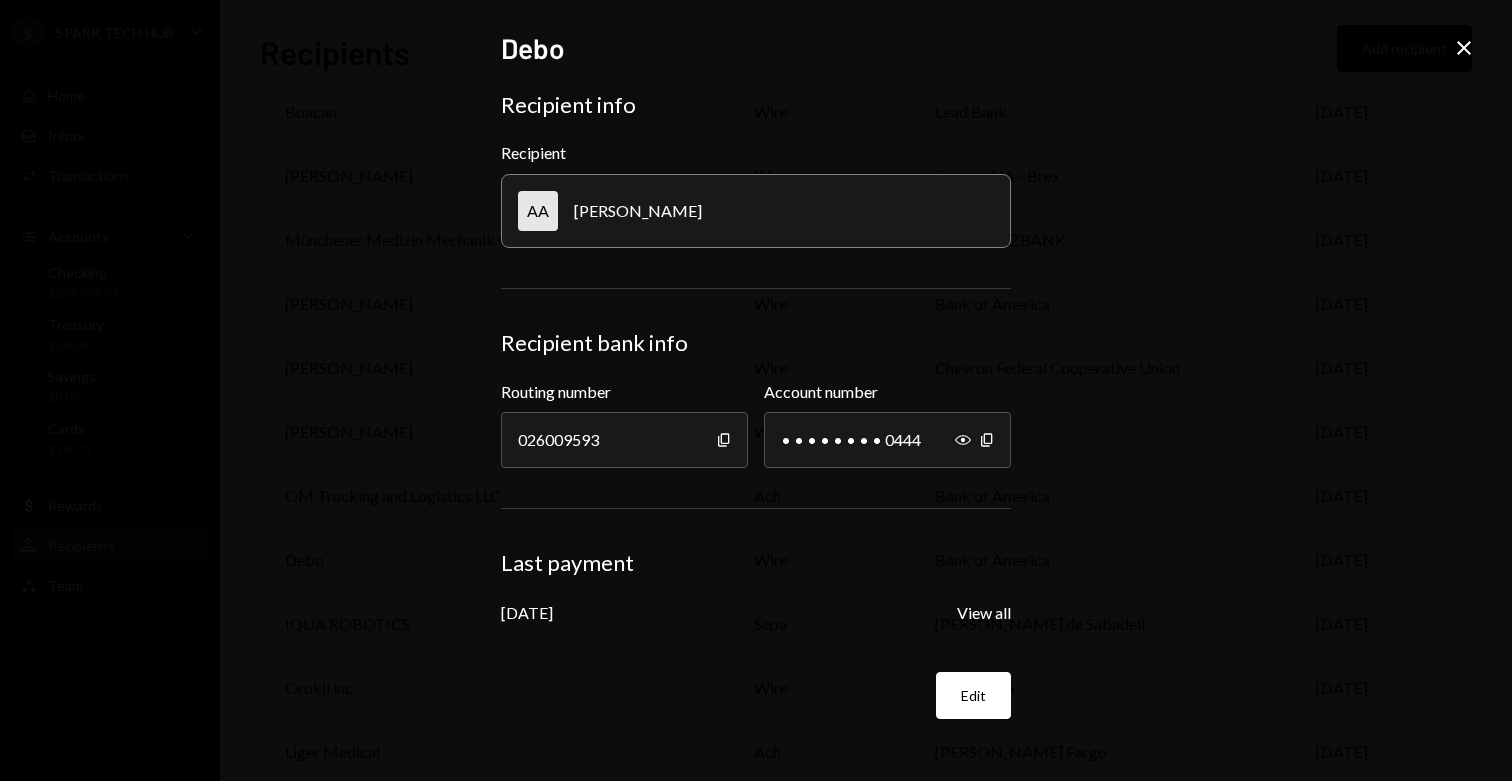 click on "Close" 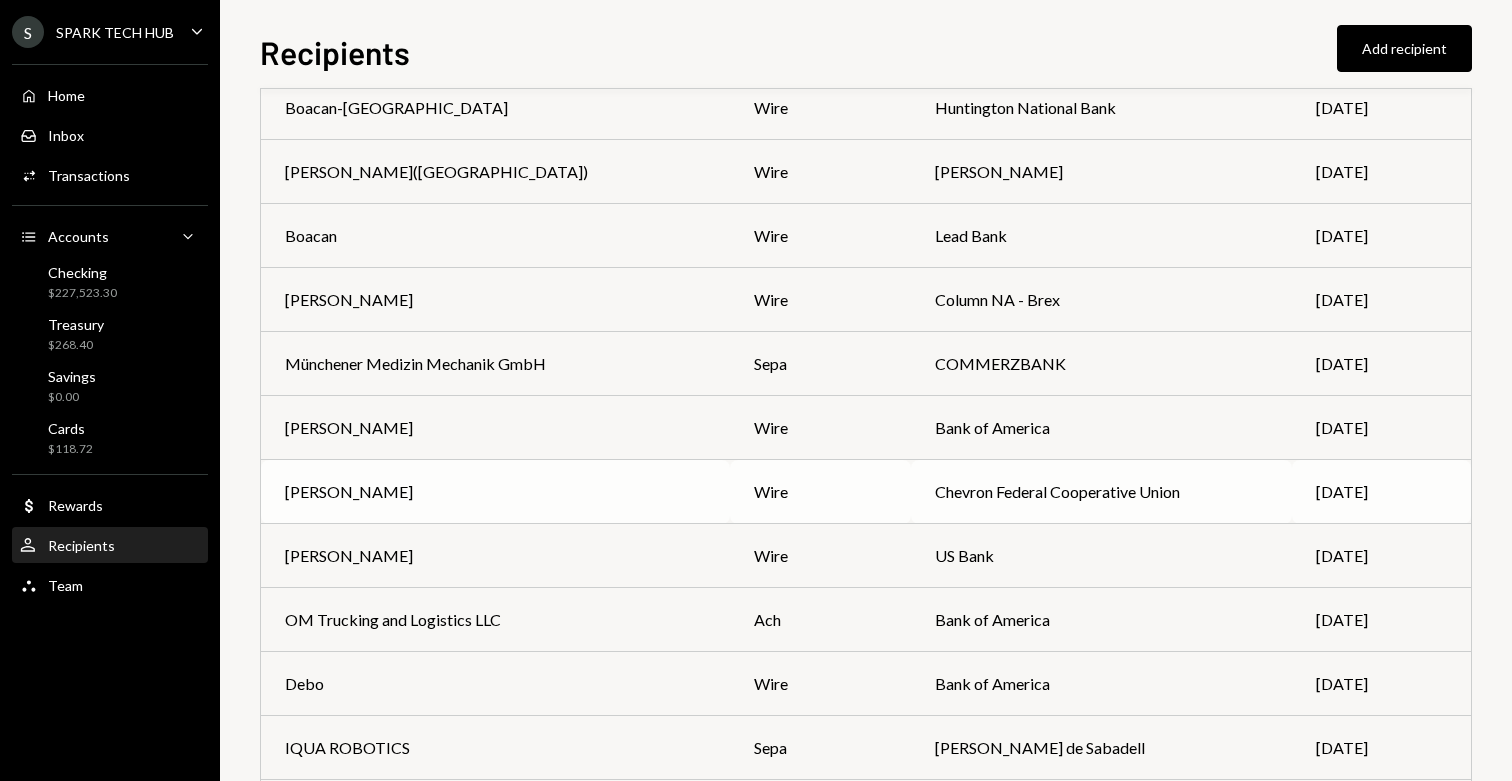 scroll, scrollTop: 0, scrollLeft: 0, axis: both 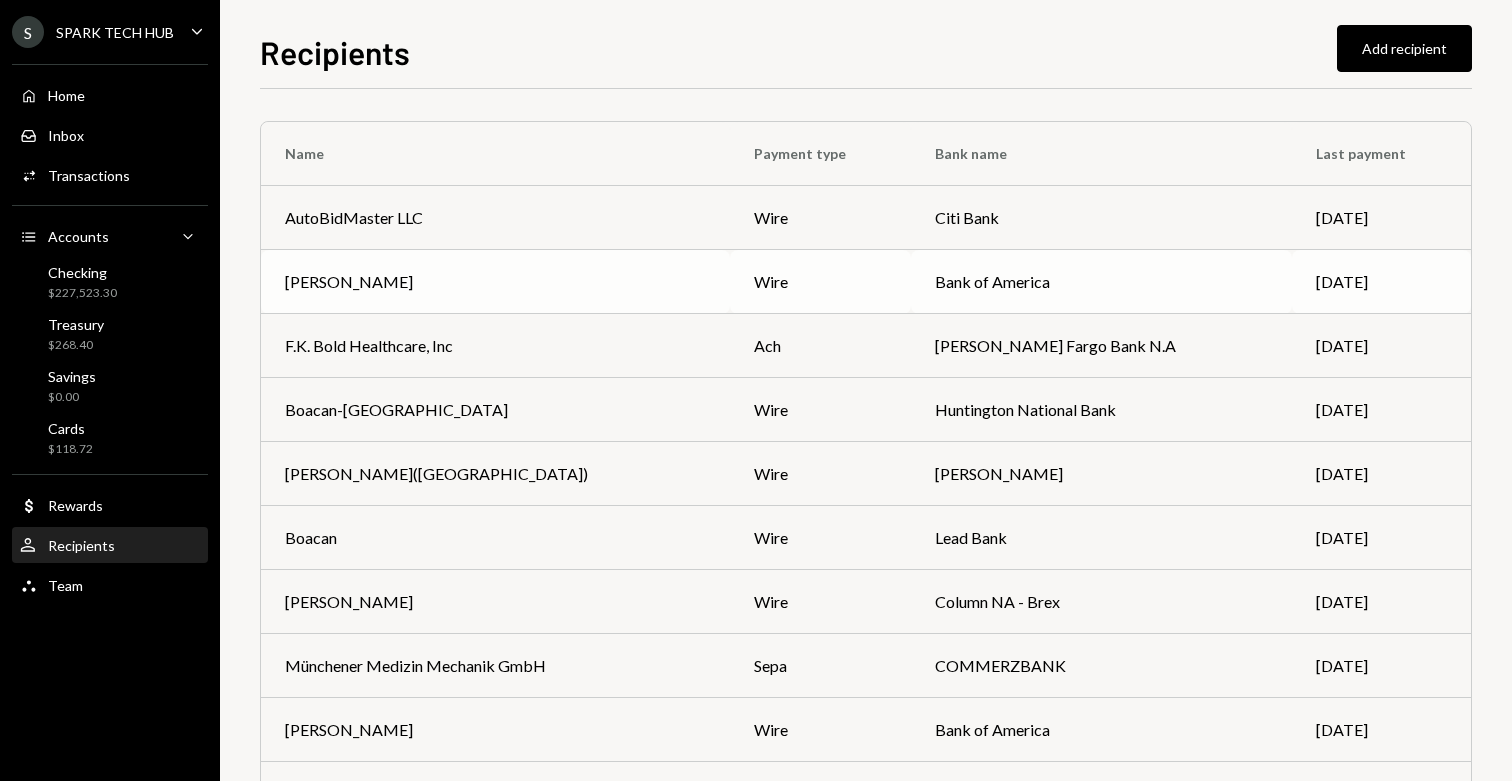 click on "wire" at bounding box center [821, 282] 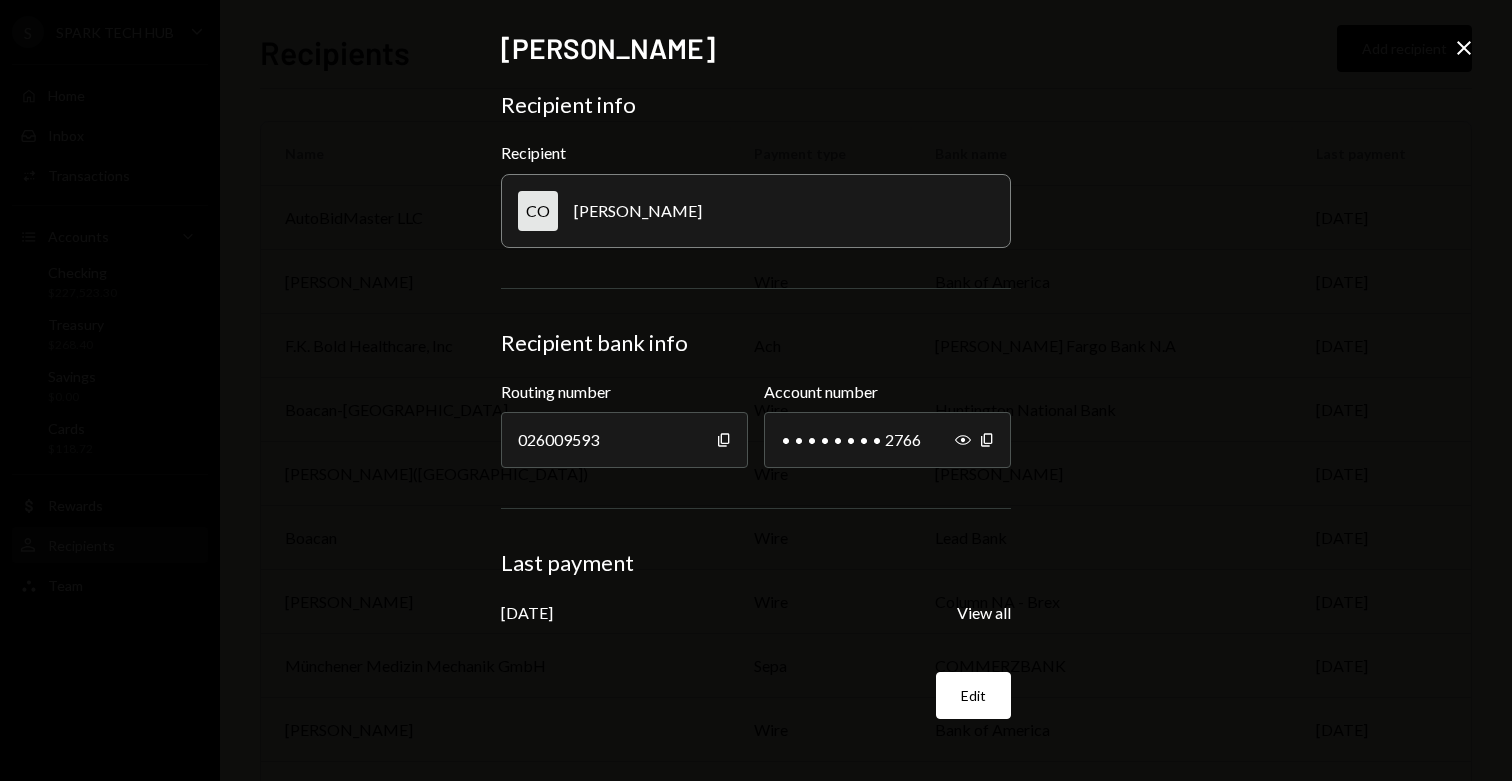 click on "Close" 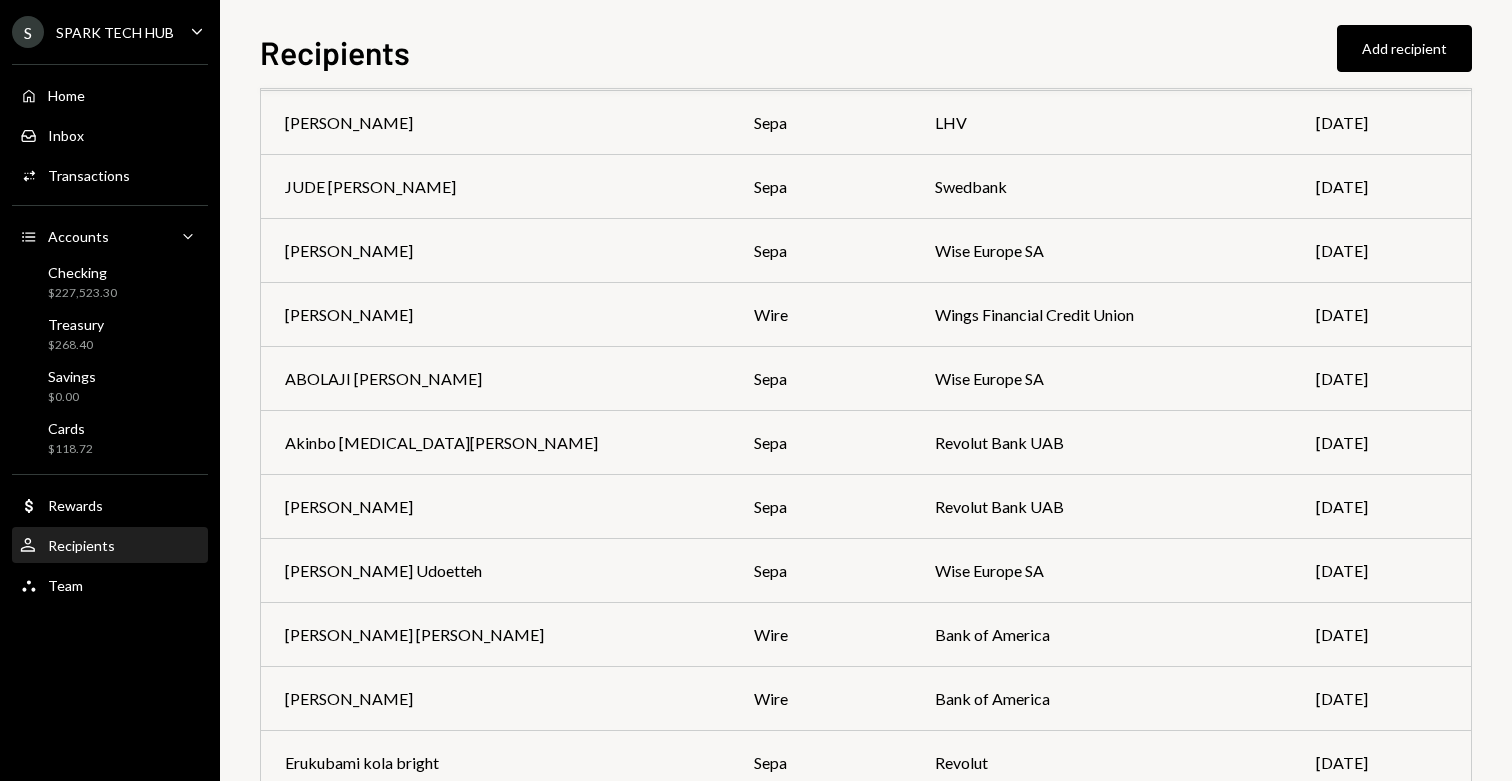scroll, scrollTop: 3606, scrollLeft: 0, axis: vertical 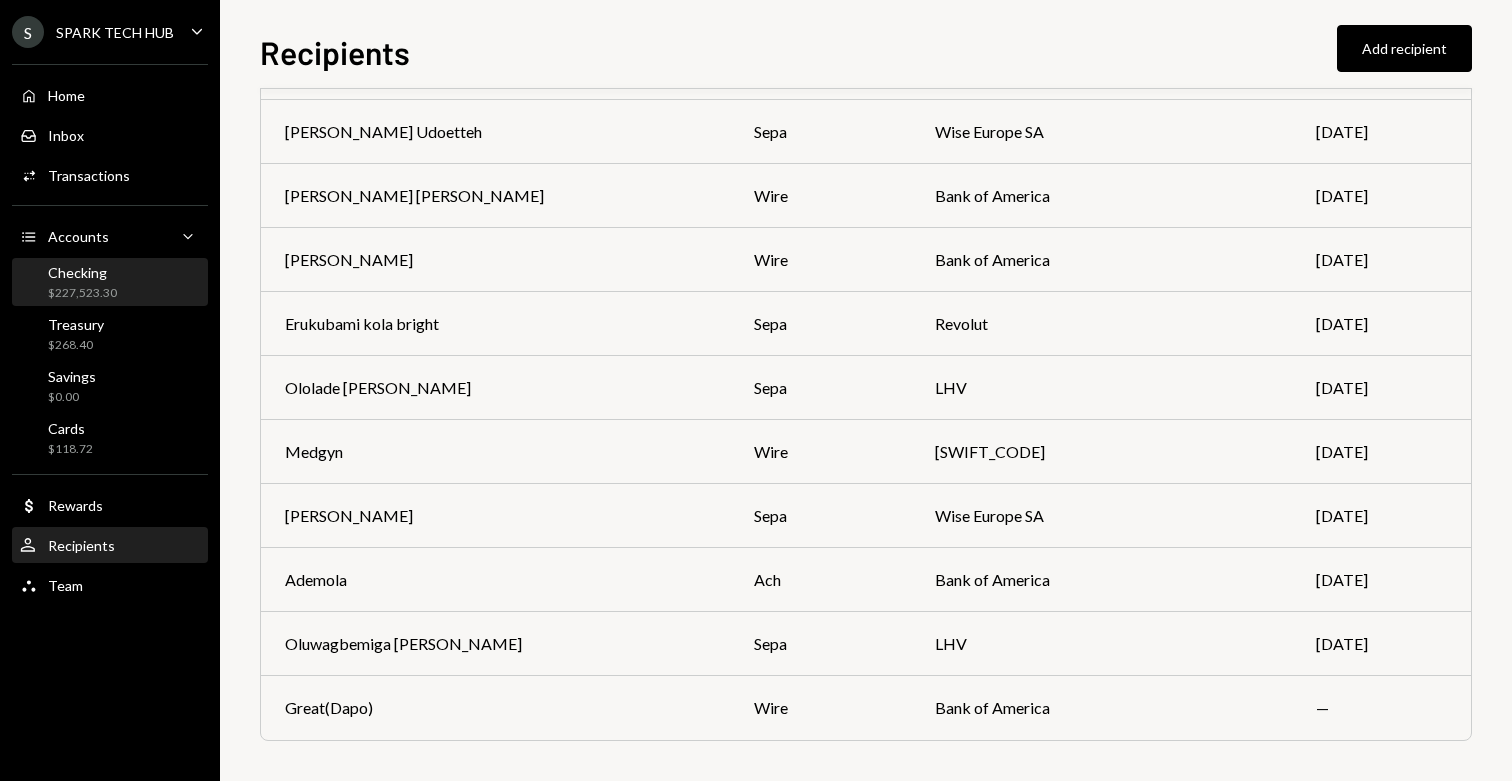 click on "Checking $227,523.30" at bounding box center [110, 283] 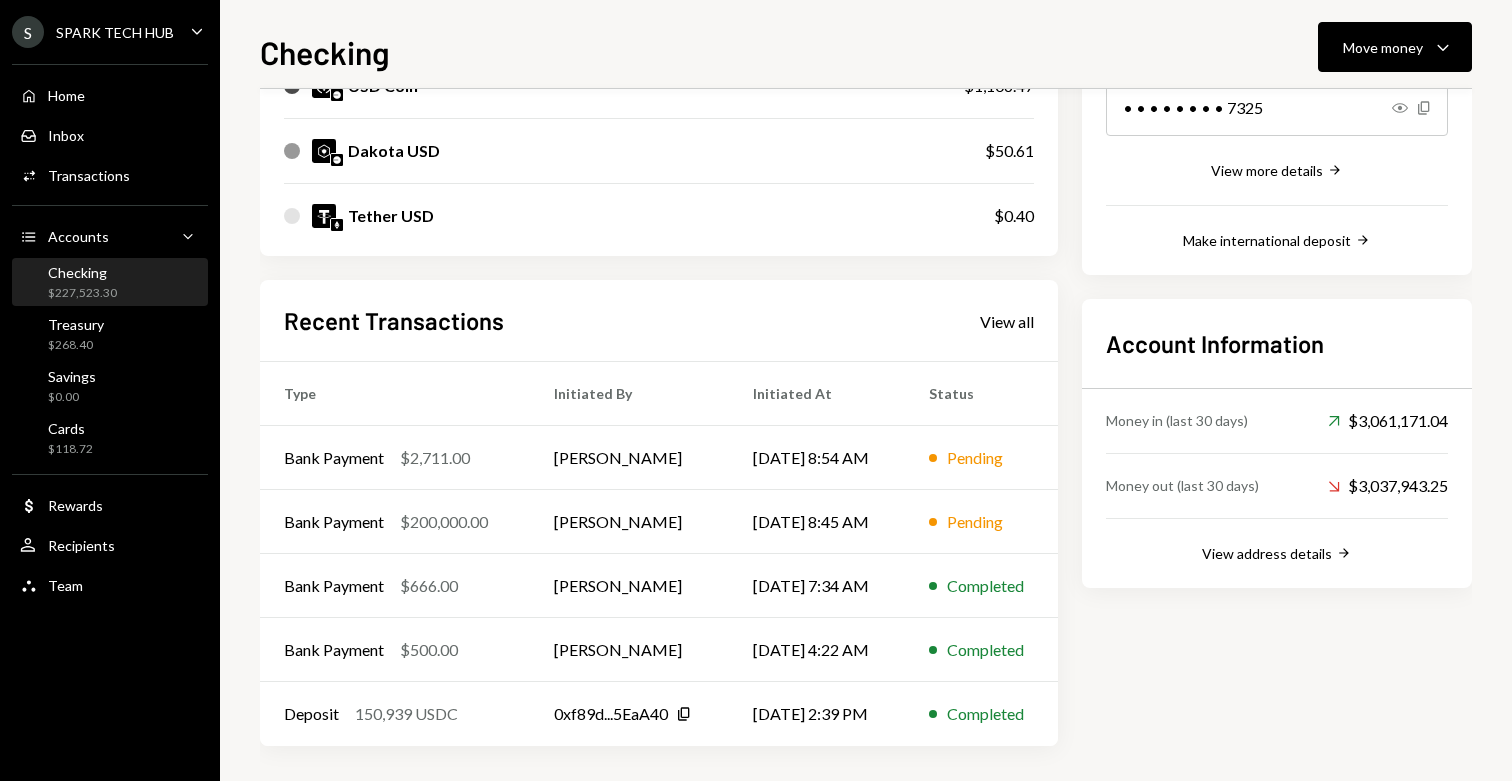 scroll, scrollTop: 360, scrollLeft: 0, axis: vertical 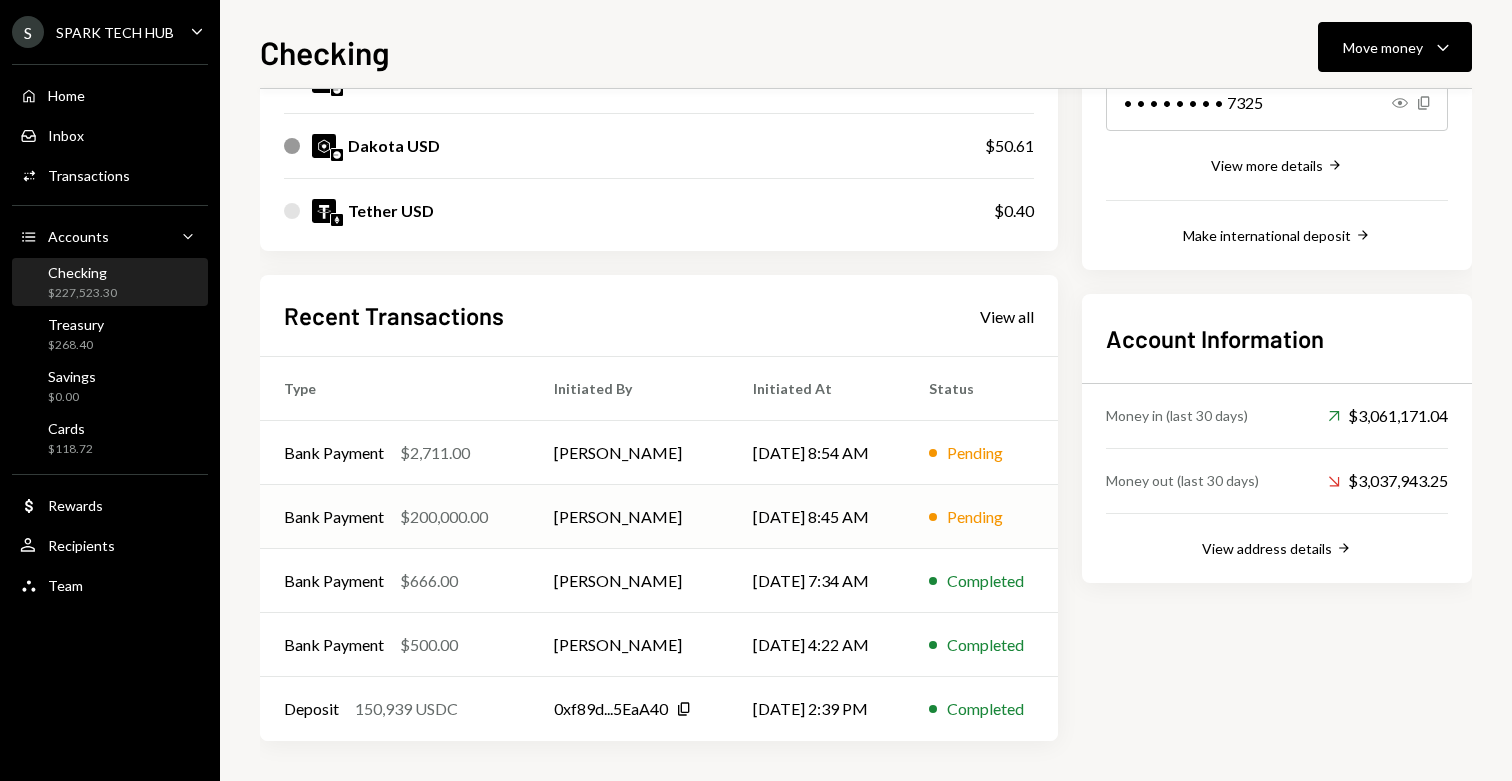 click on "Olusola Kolawole" at bounding box center [629, 517] 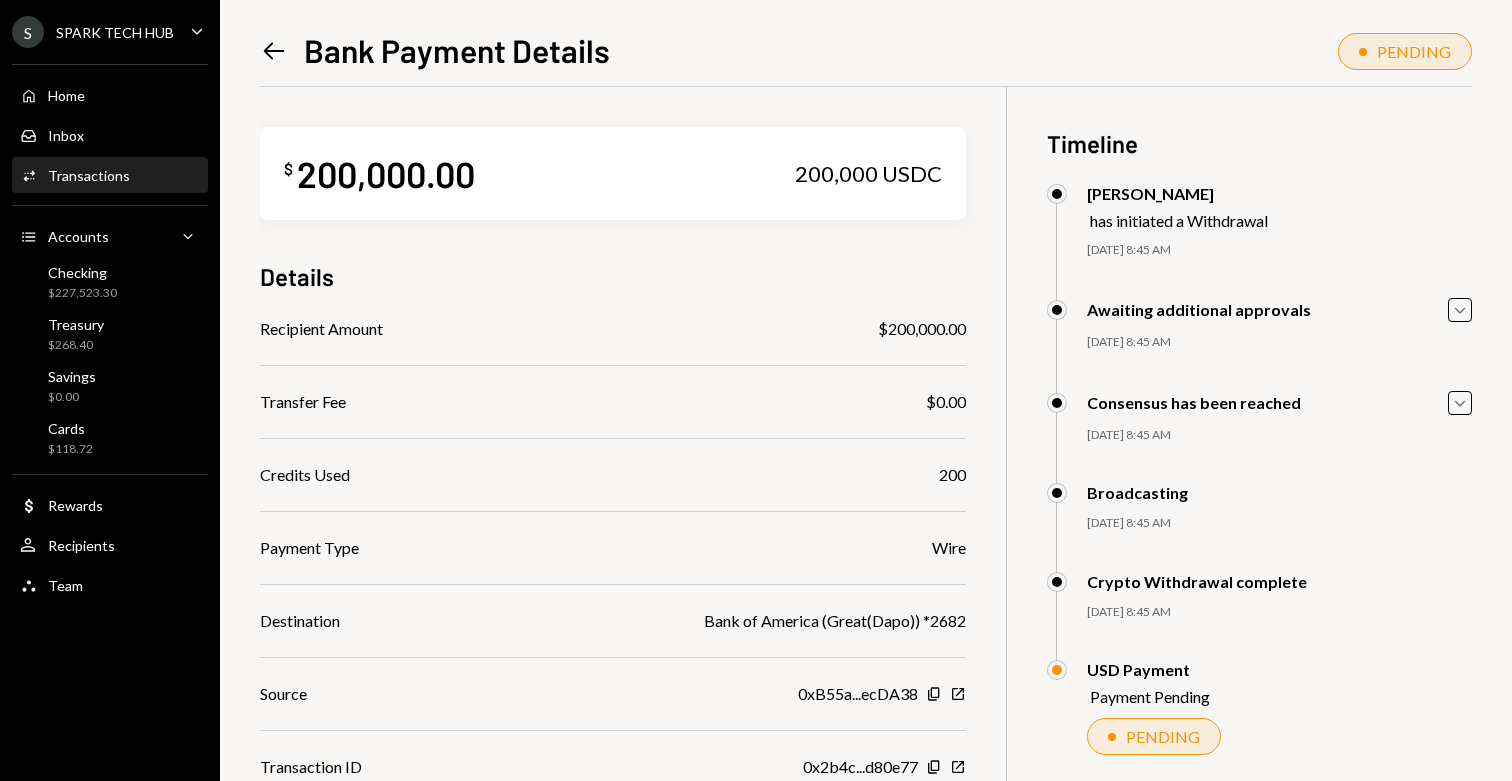 scroll, scrollTop: 87, scrollLeft: 0, axis: vertical 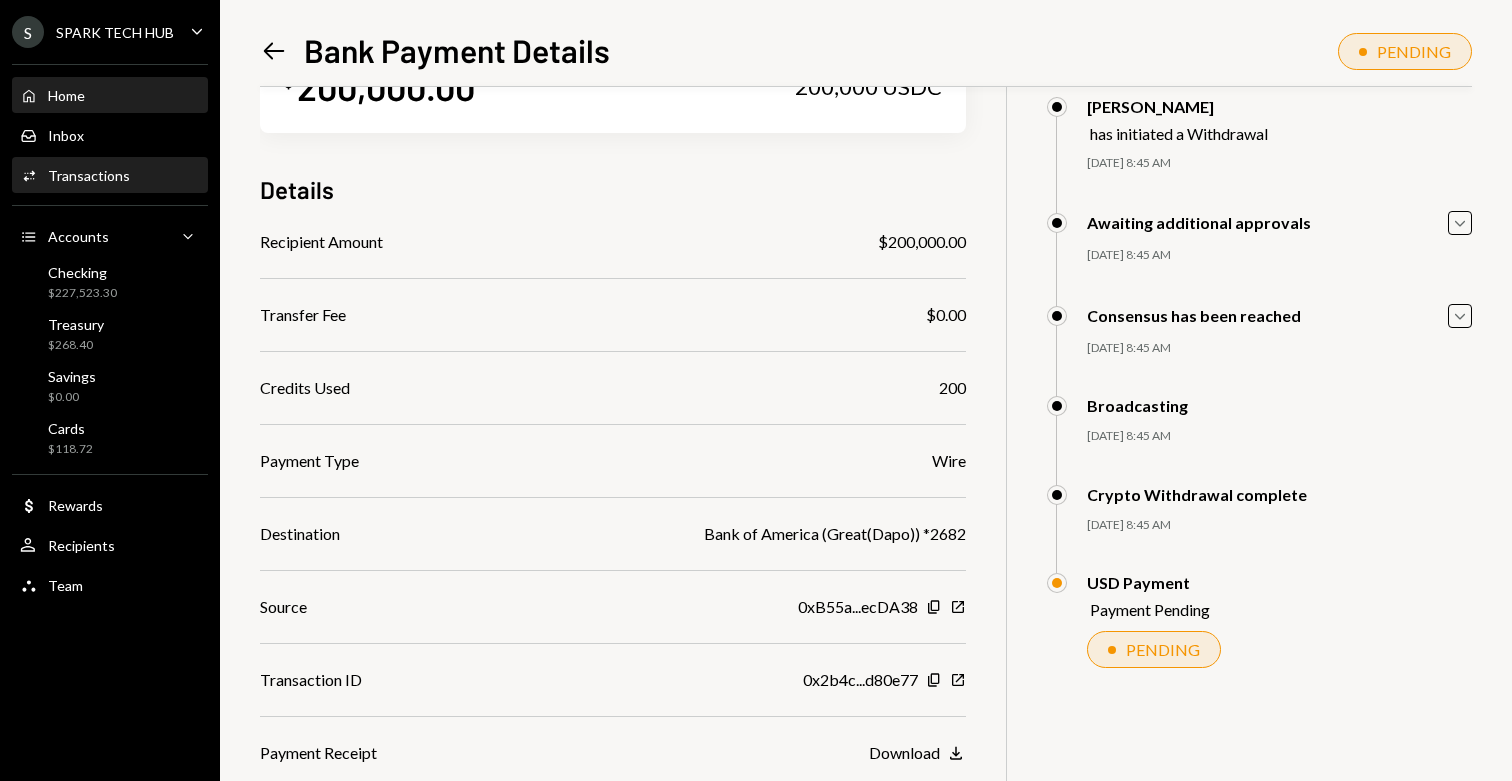 click on "Home Home" at bounding box center [110, 96] 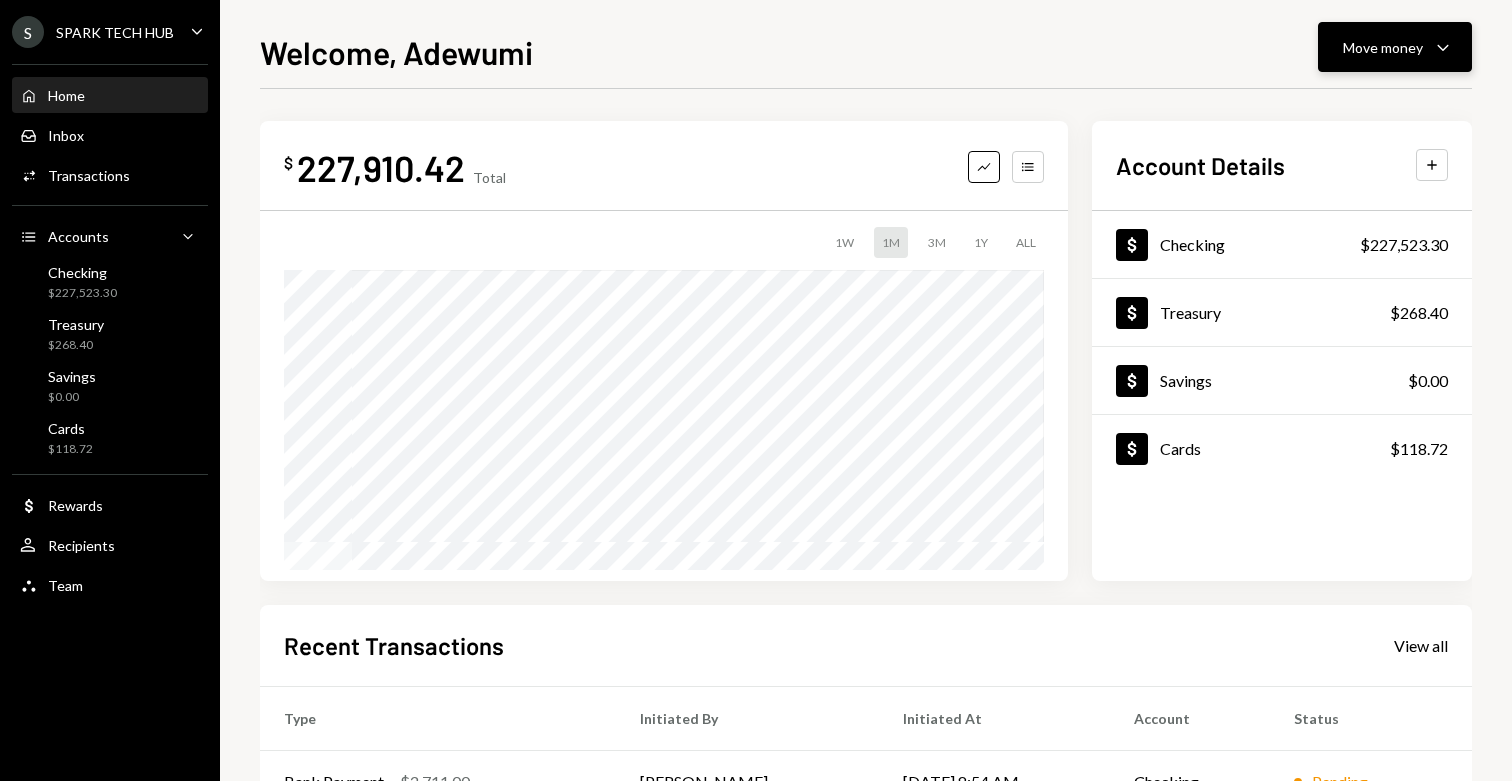 click on "Move money" at bounding box center [1383, 47] 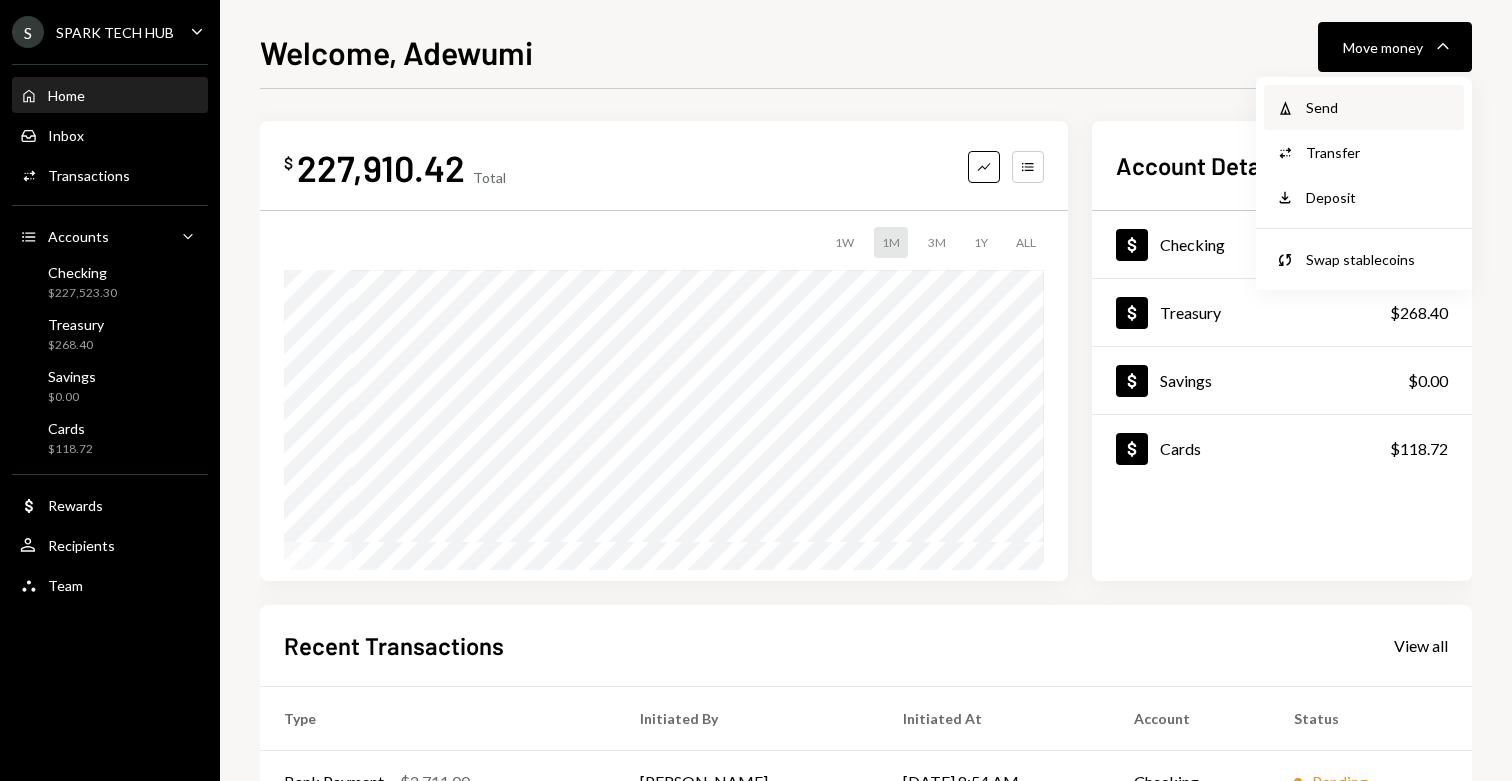 click on "Withdraw Send" at bounding box center (1364, 107) 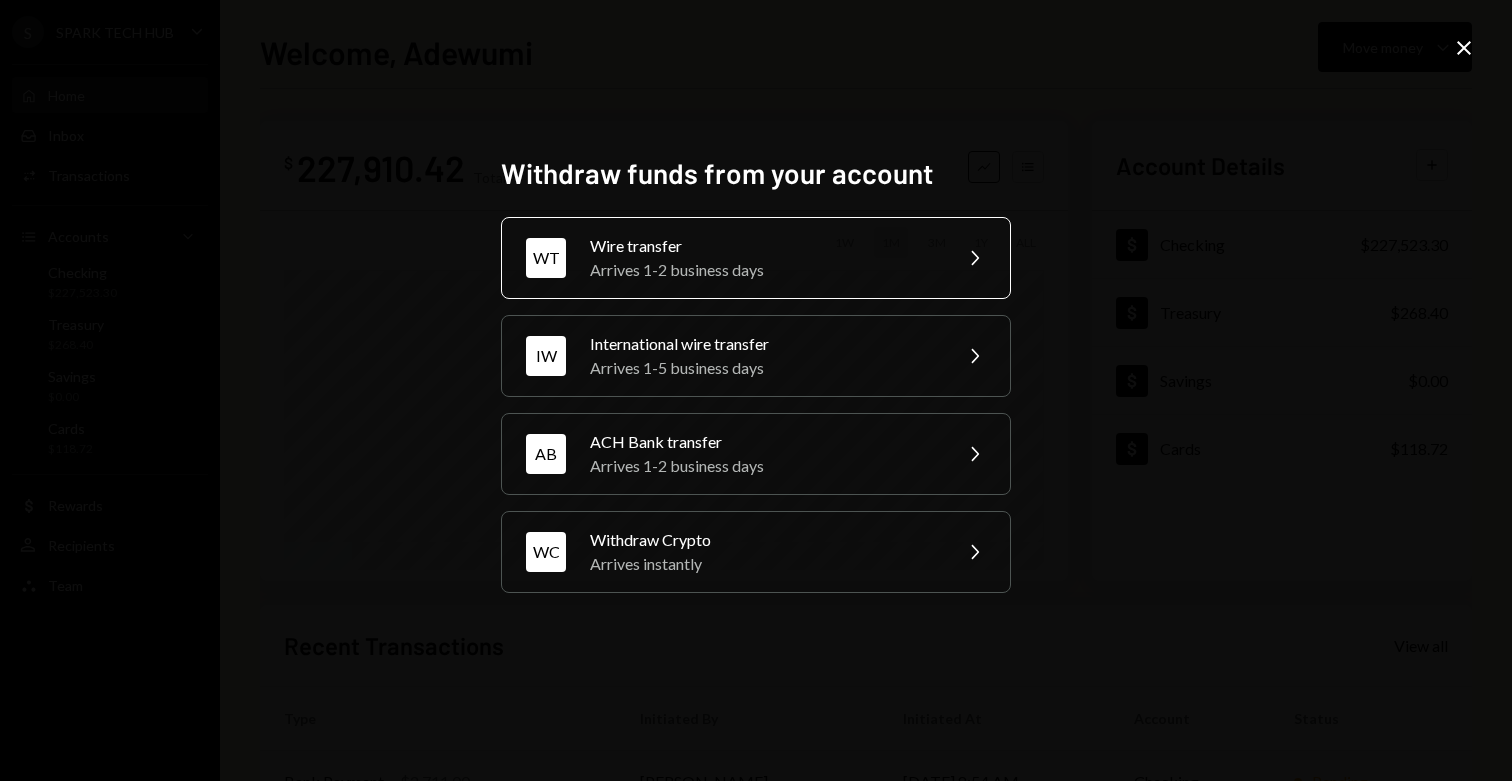 click on "Arrives 1-2 business days" at bounding box center (764, 270) 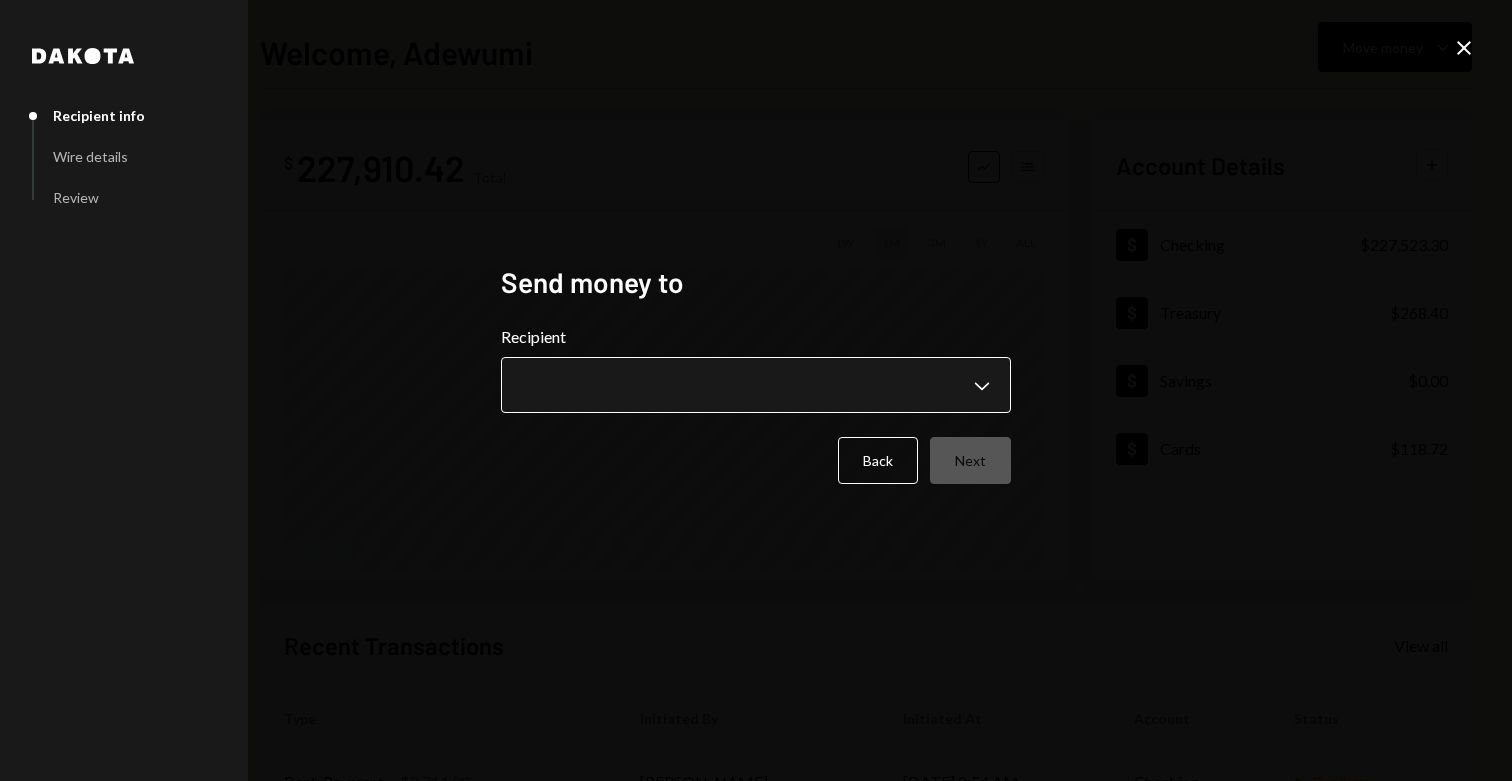 click on "**********" at bounding box center (756, 390) 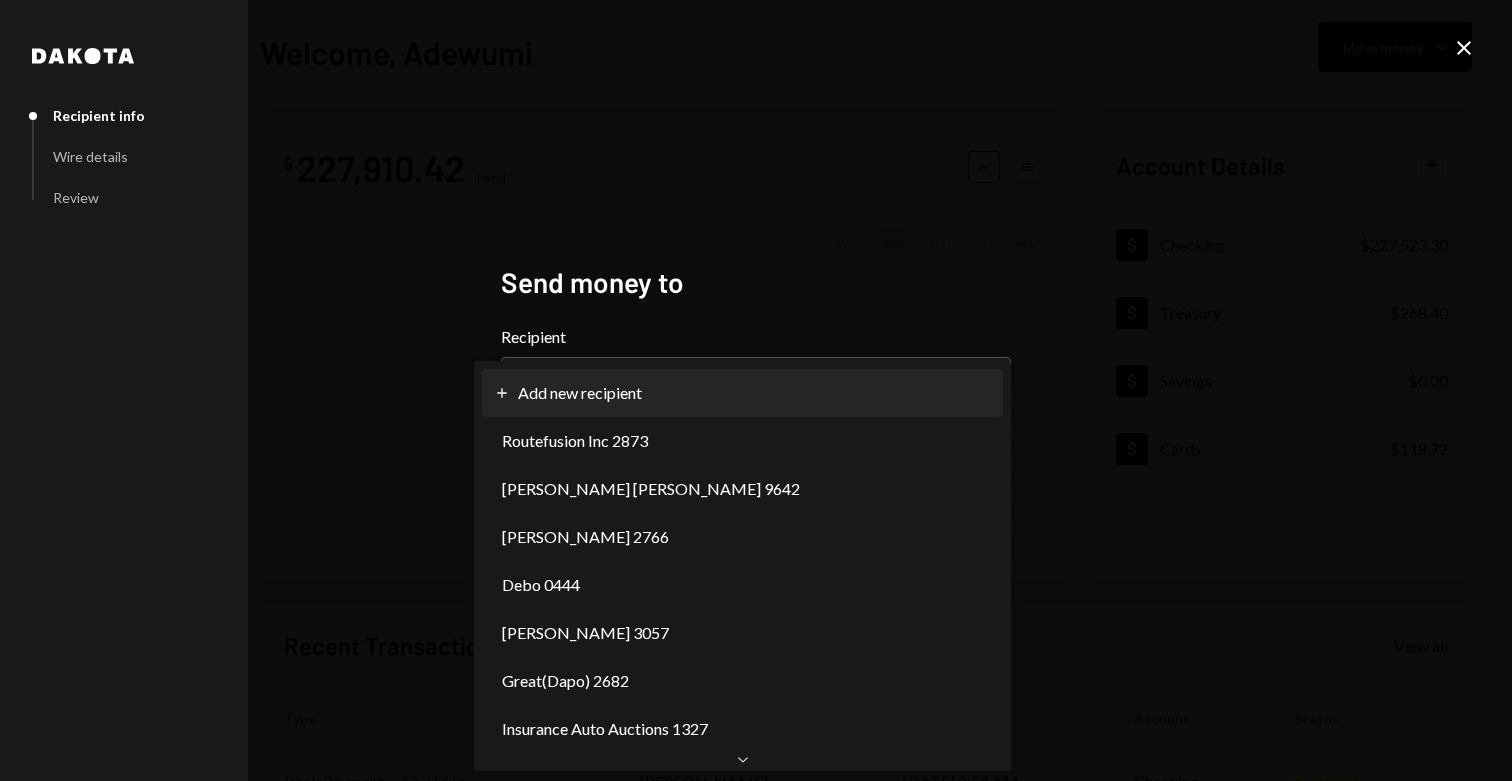 select on "**********" 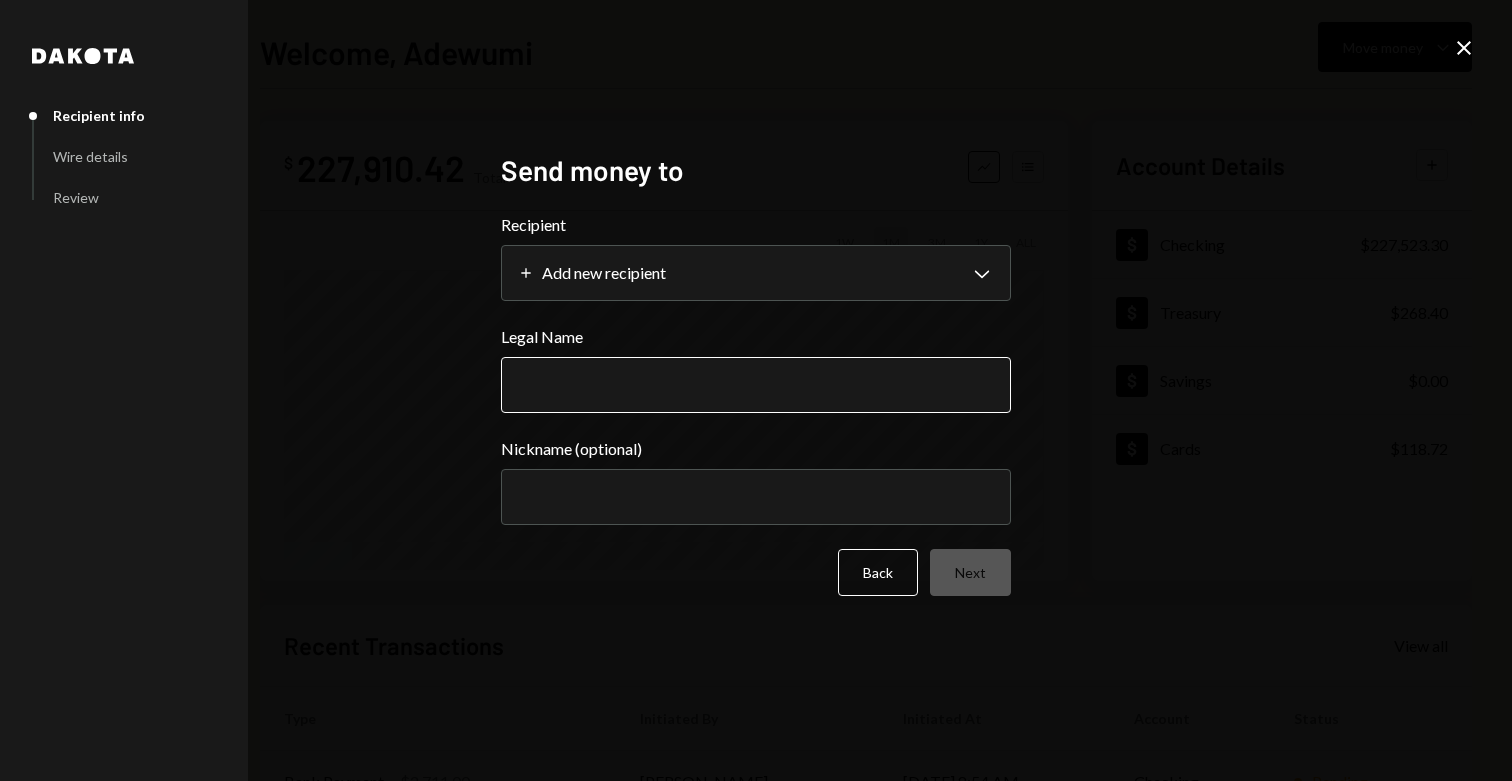 click on "Legal Name" at bounding box center [756, 385] 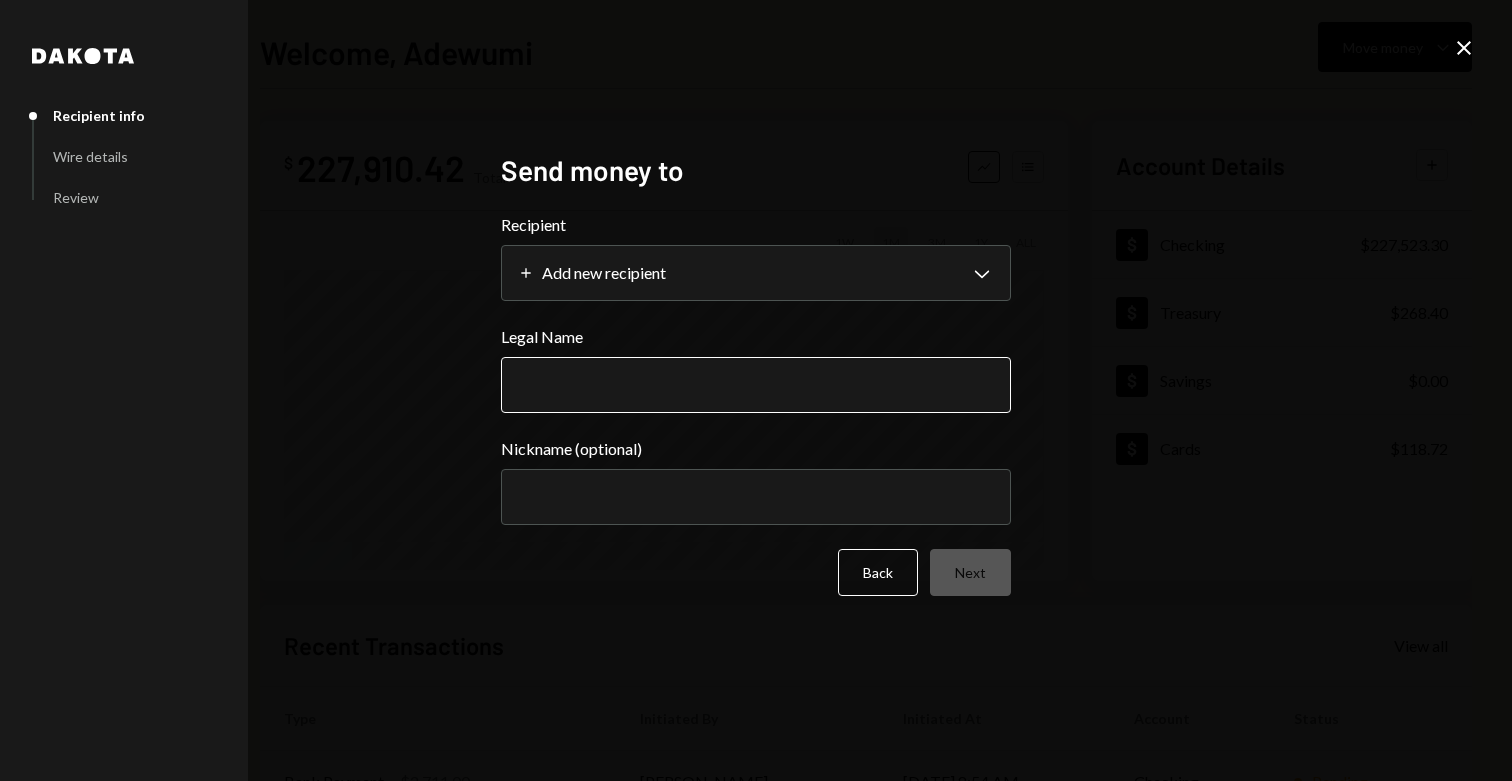 paste on "**********" 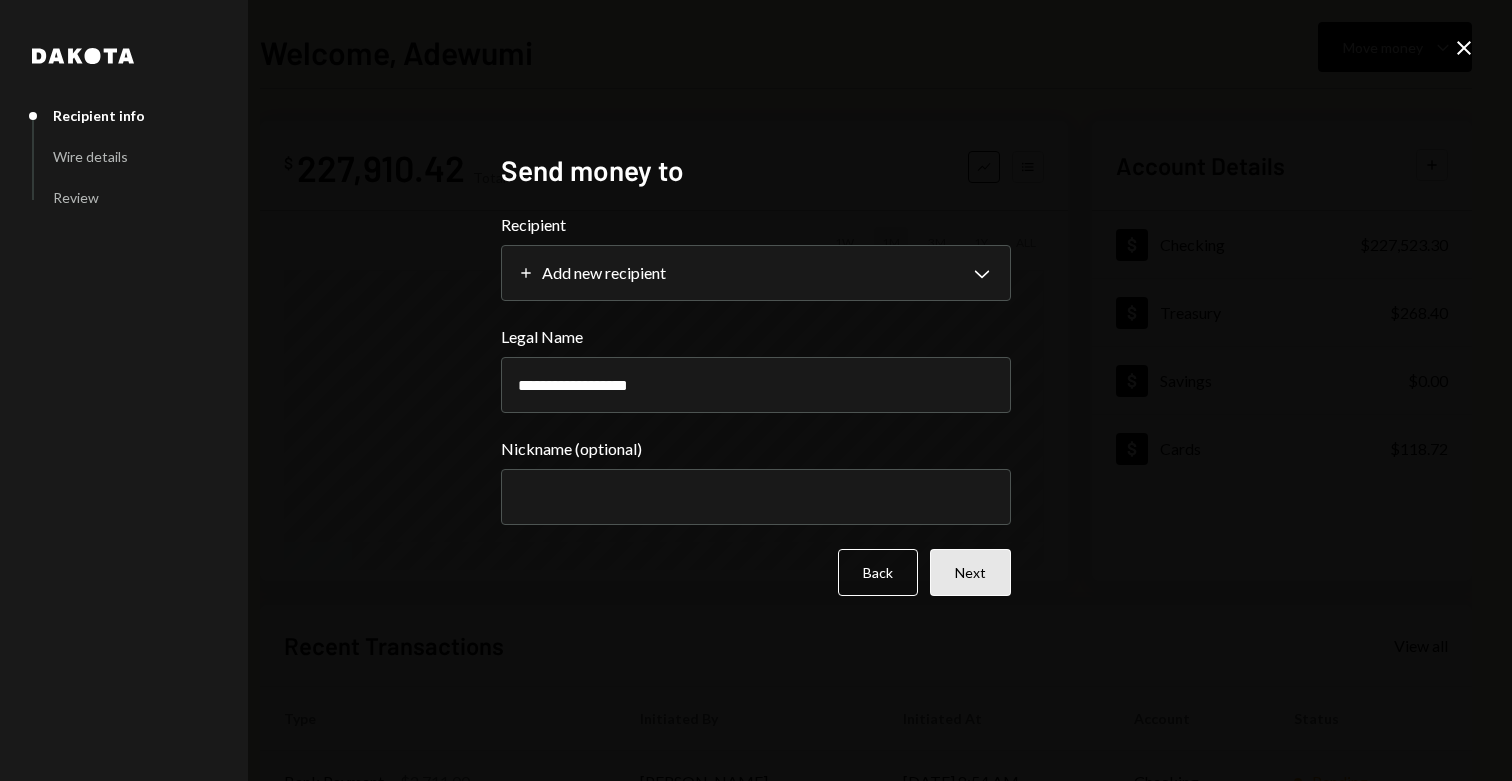 type on "**********" 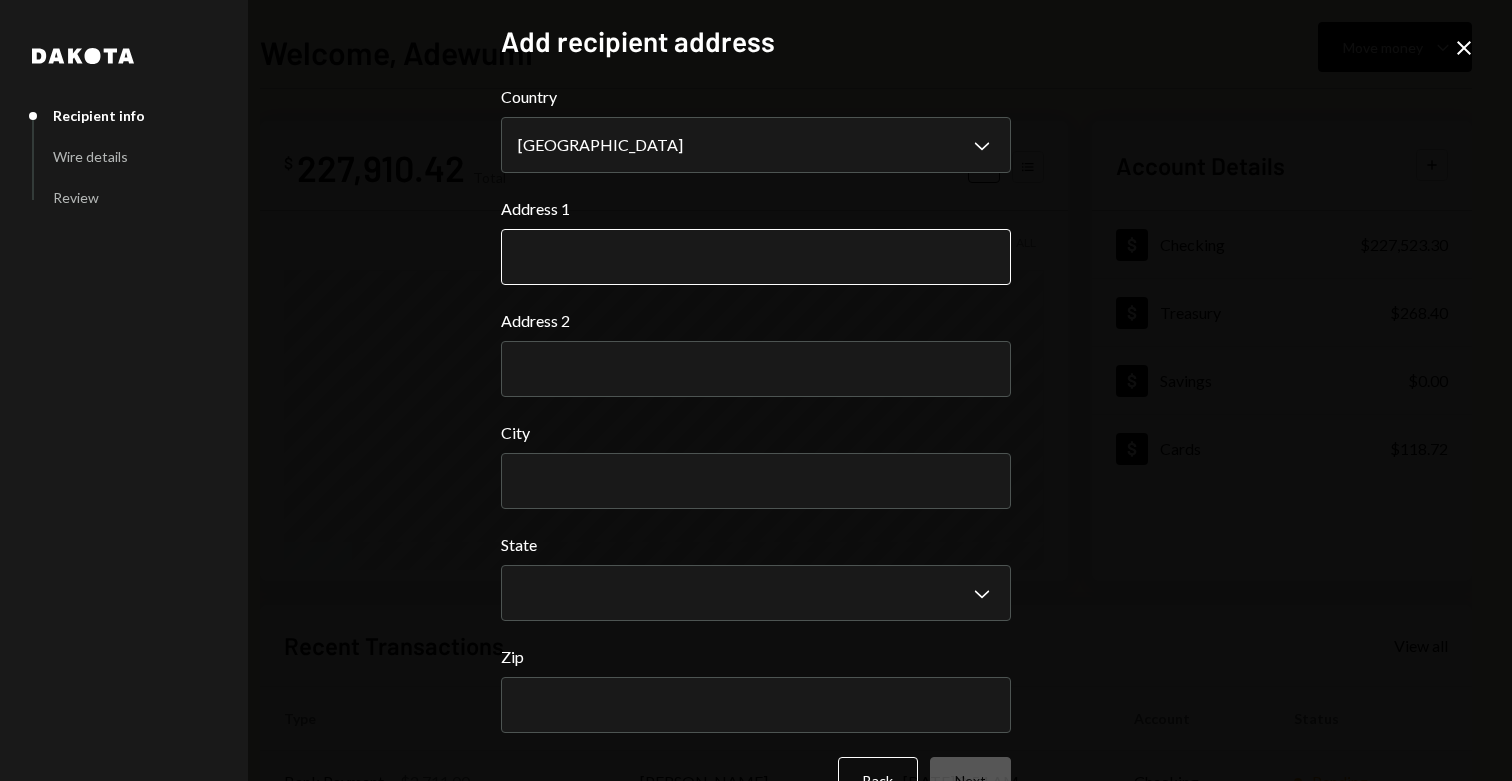 click on "Address 1" at bounding box center [756, 257] 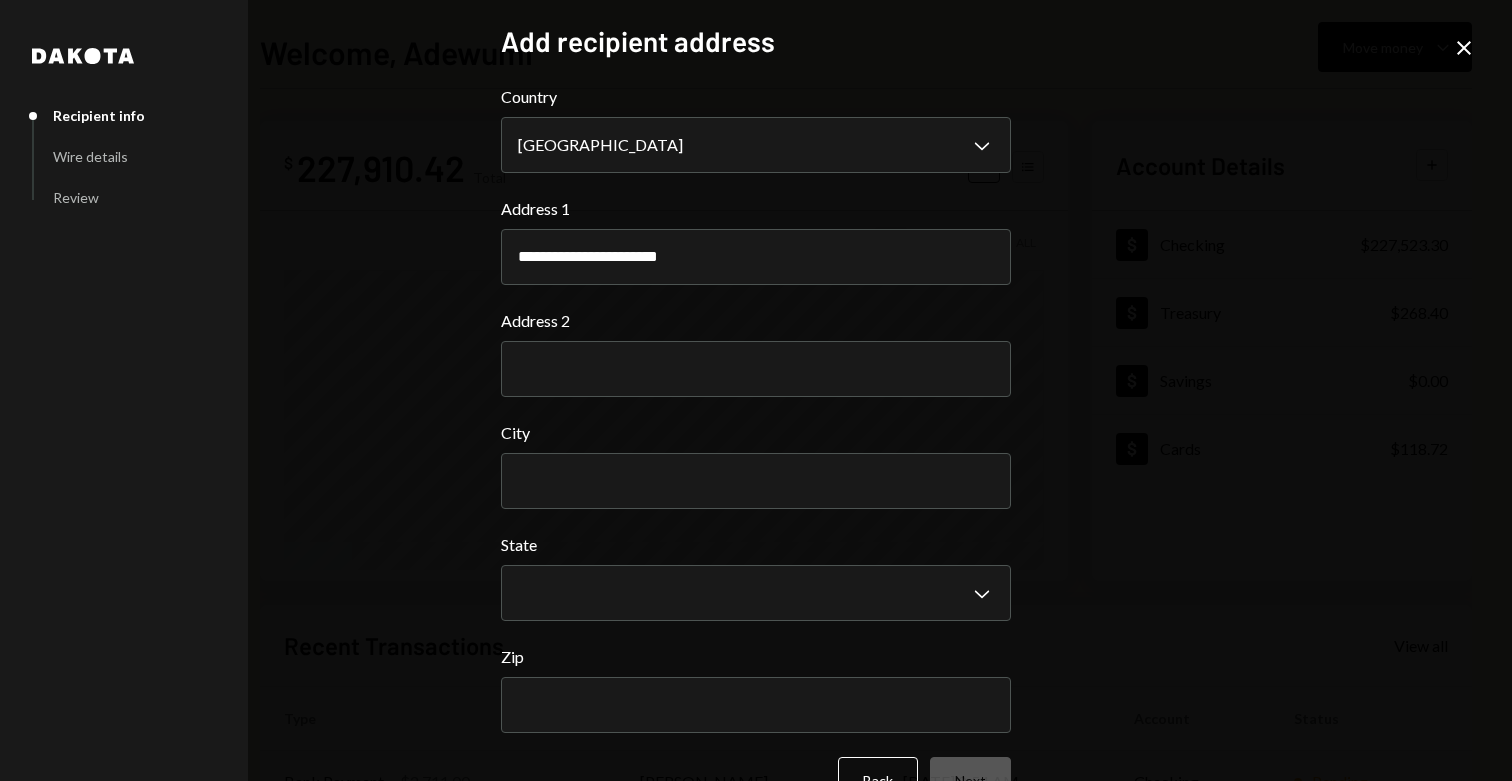 type on "**********" 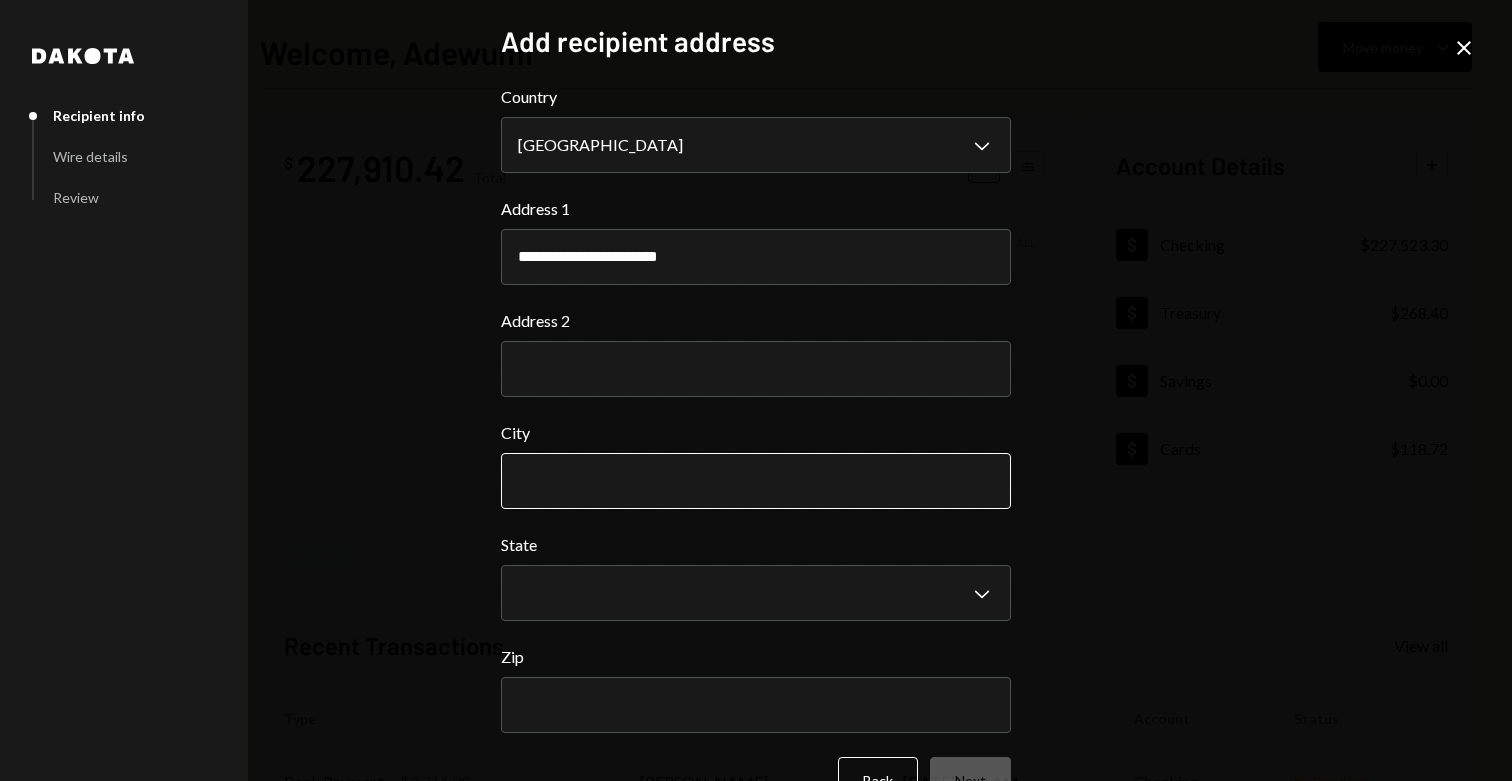 click on "City" at bounding box center [756, 481] 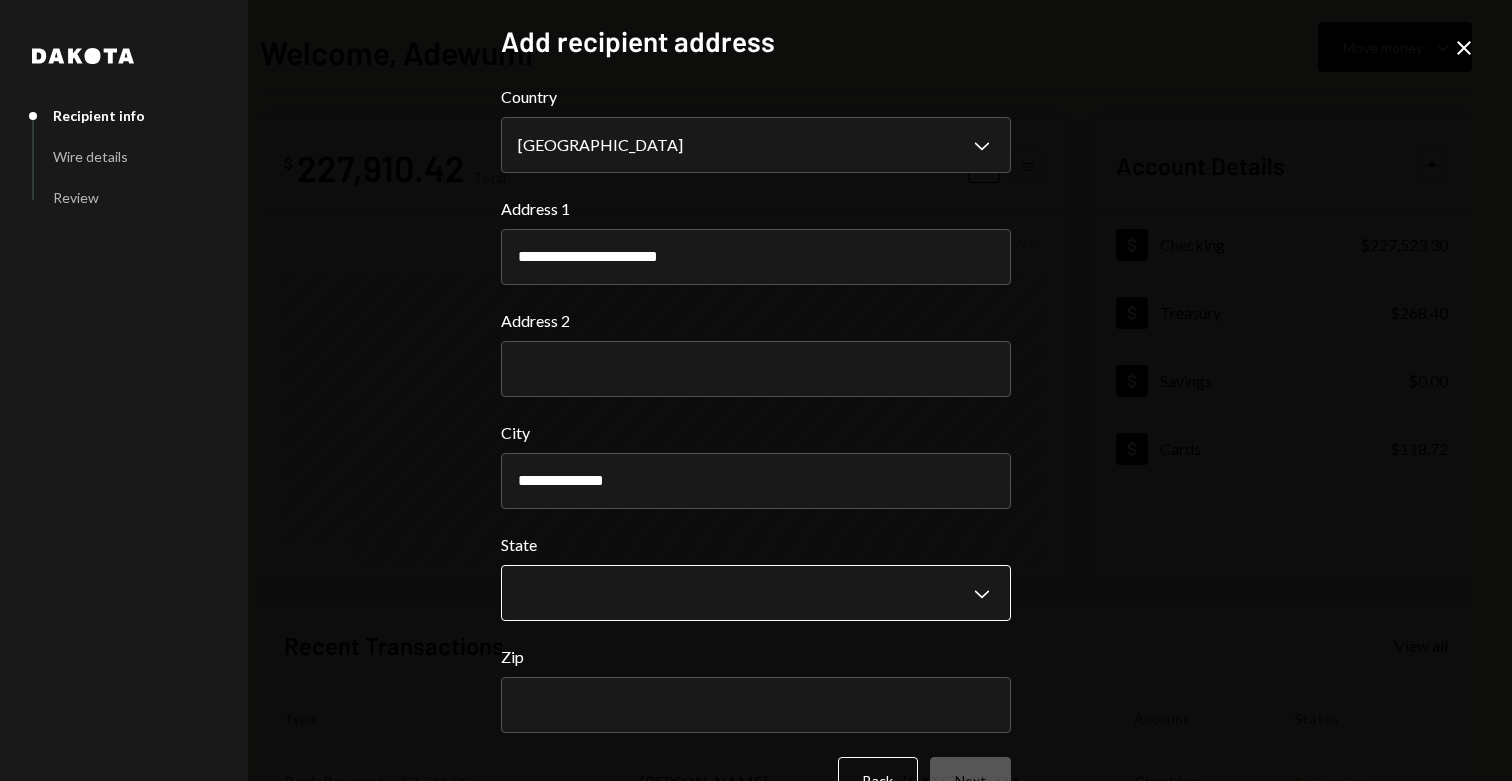 type on "**********" 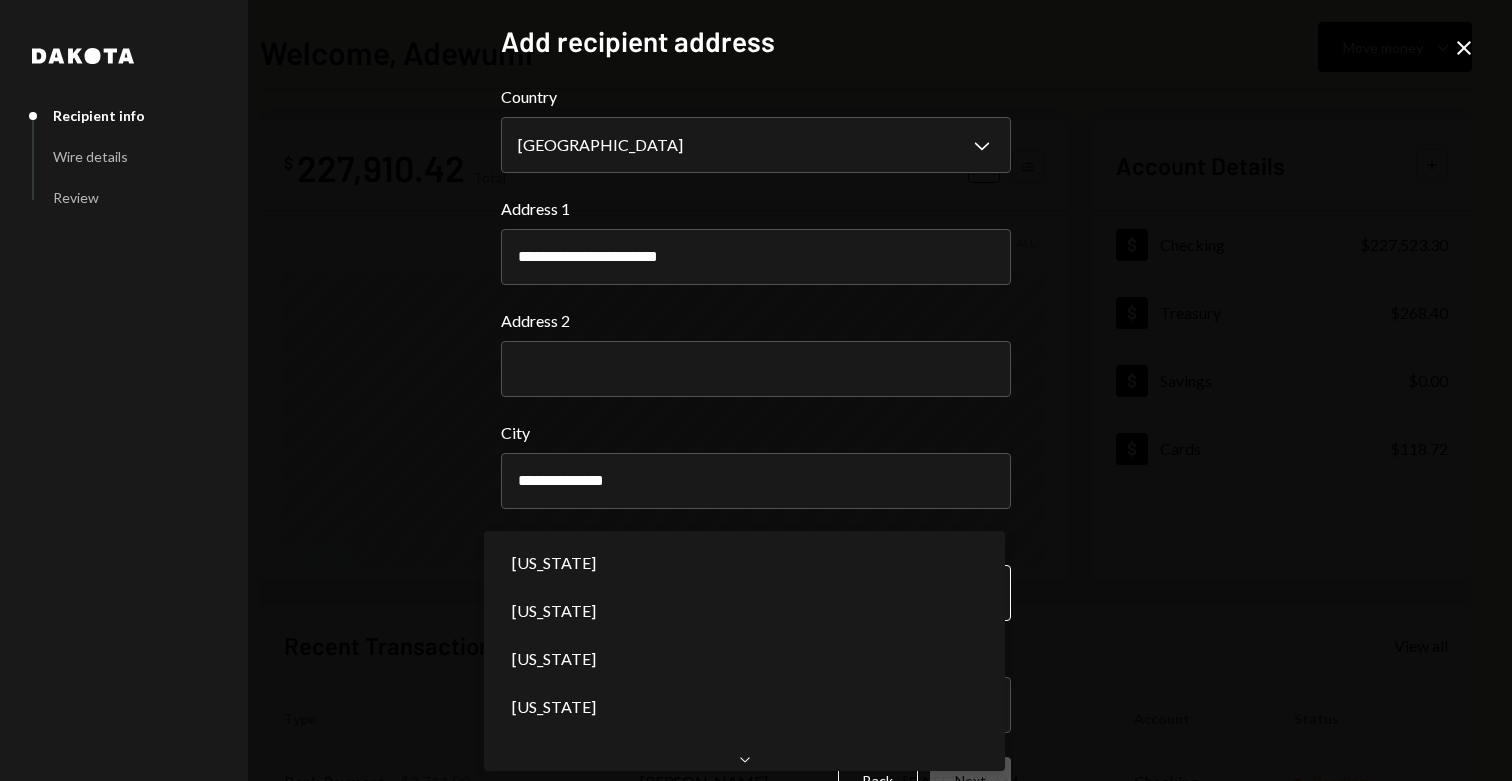 click on "**********" at bounding box center [756, 390] 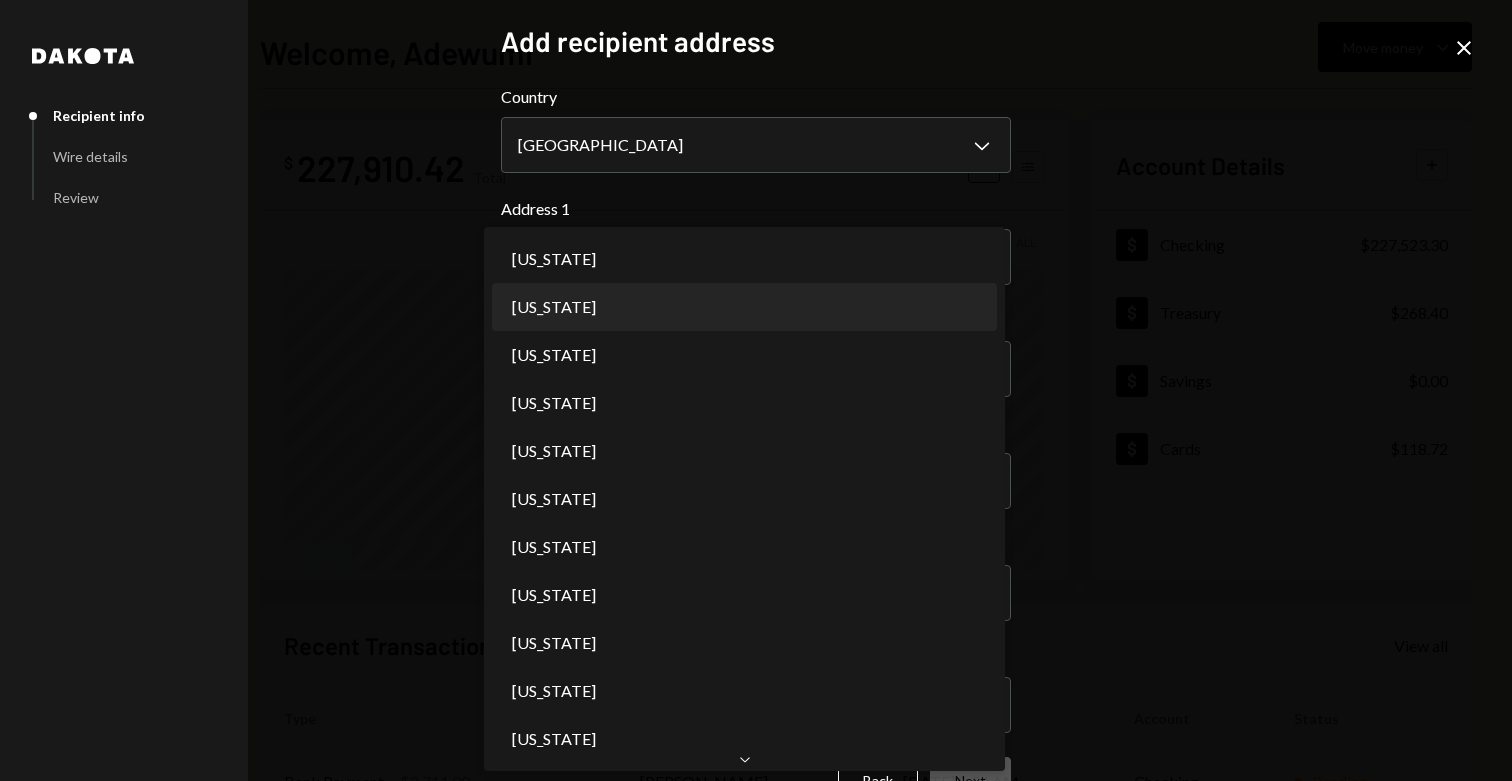 scroll, scrollTop: 0, scrollLeft: 0, axis: both 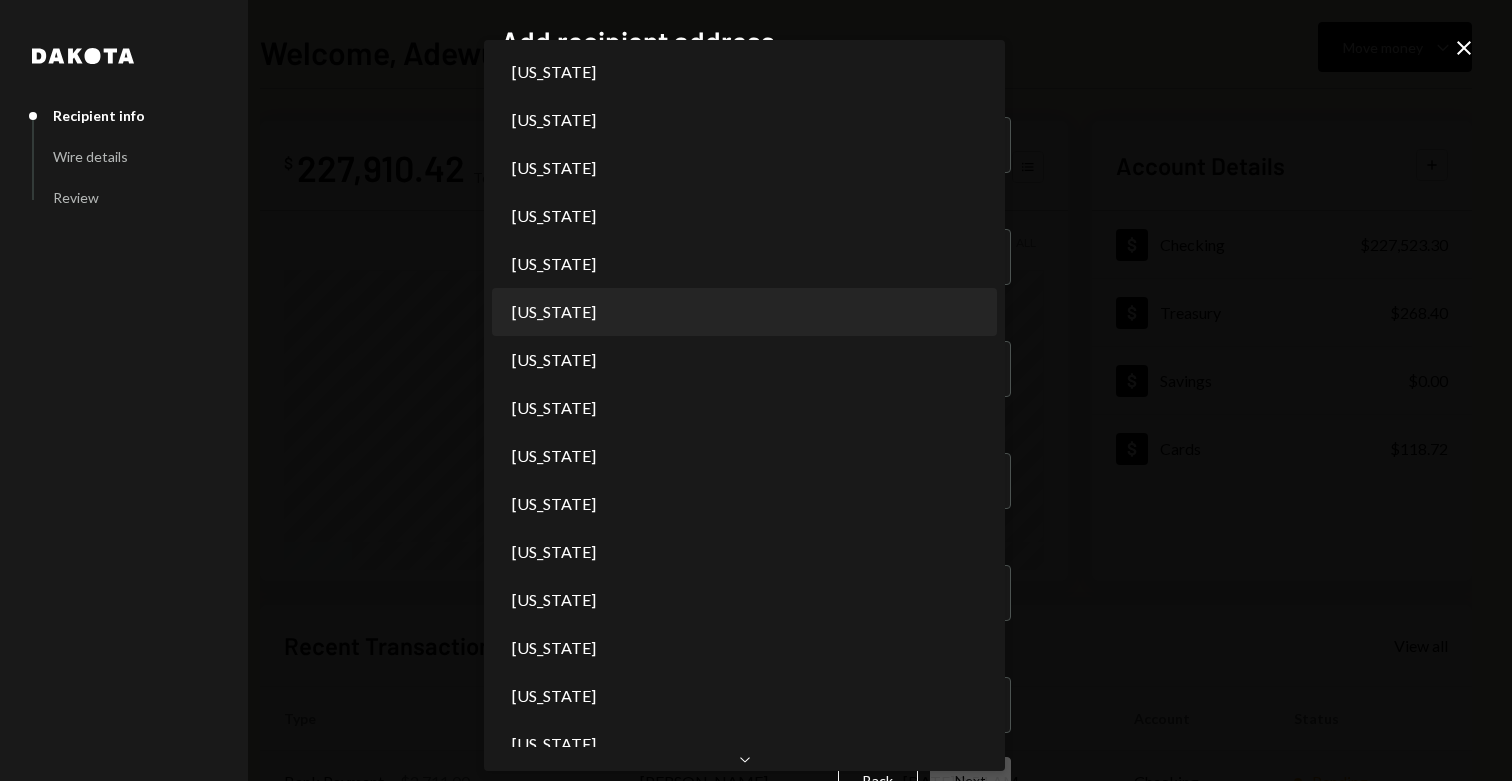 select on "**" 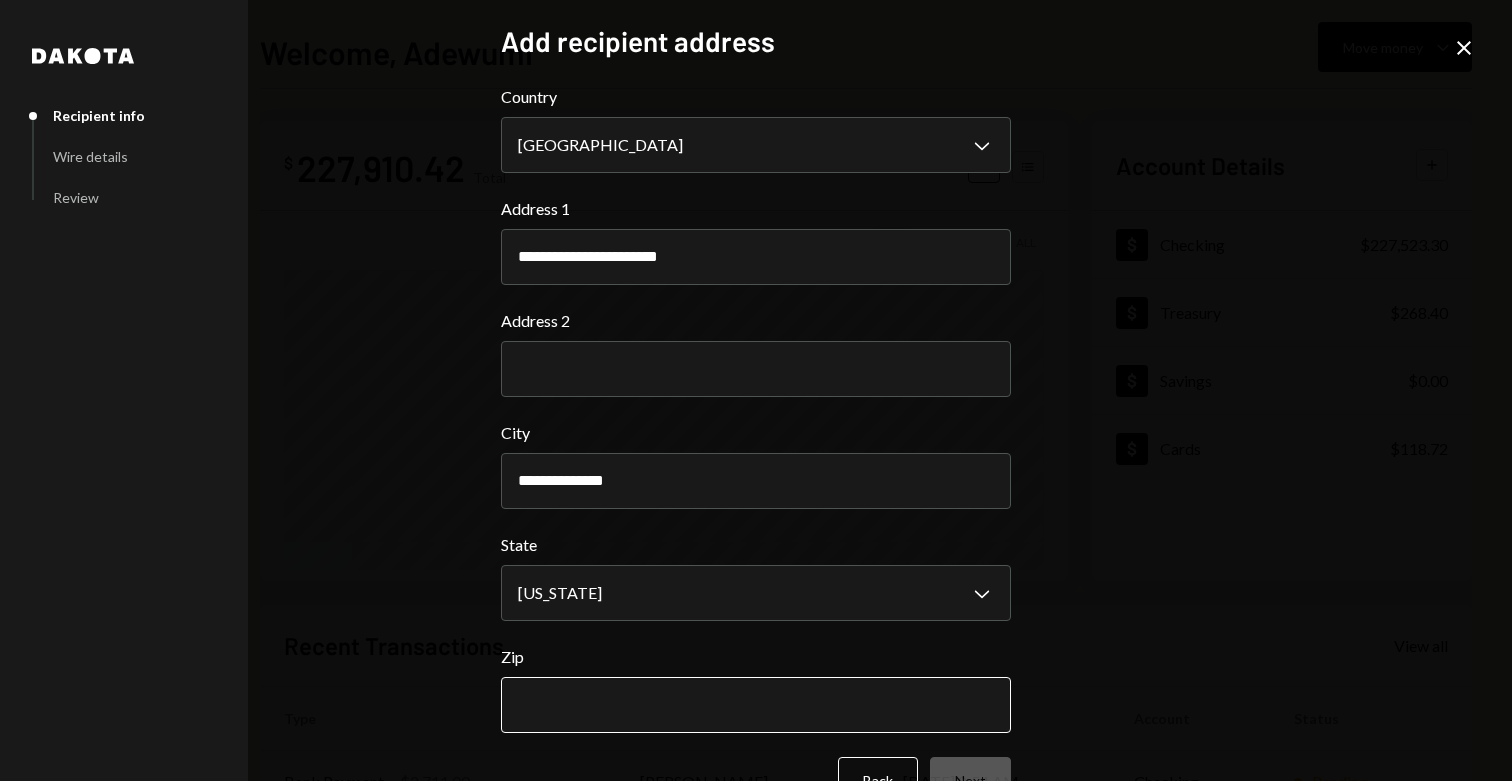 click on "Zip" at bounding box center [756, 705] 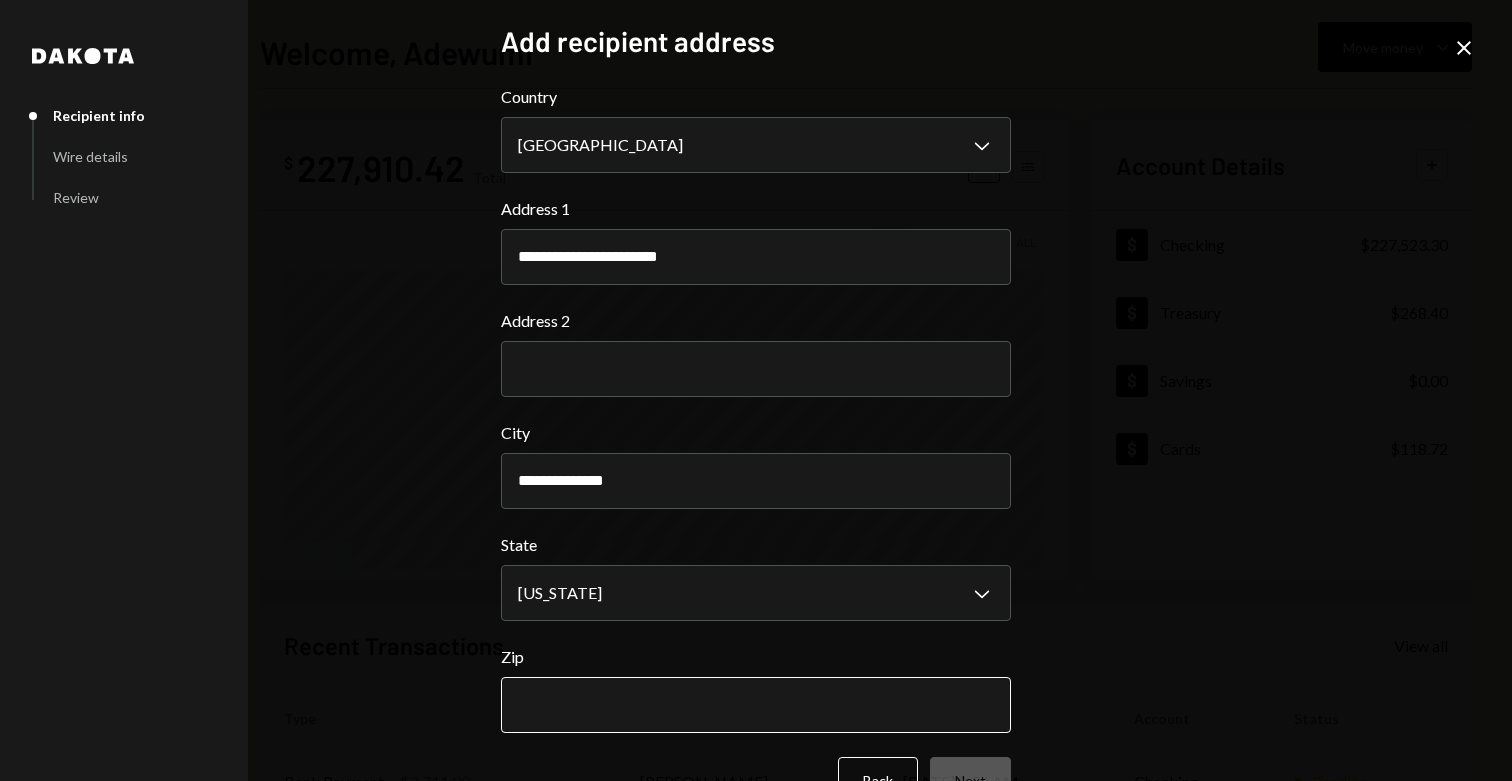 paste on "*****" 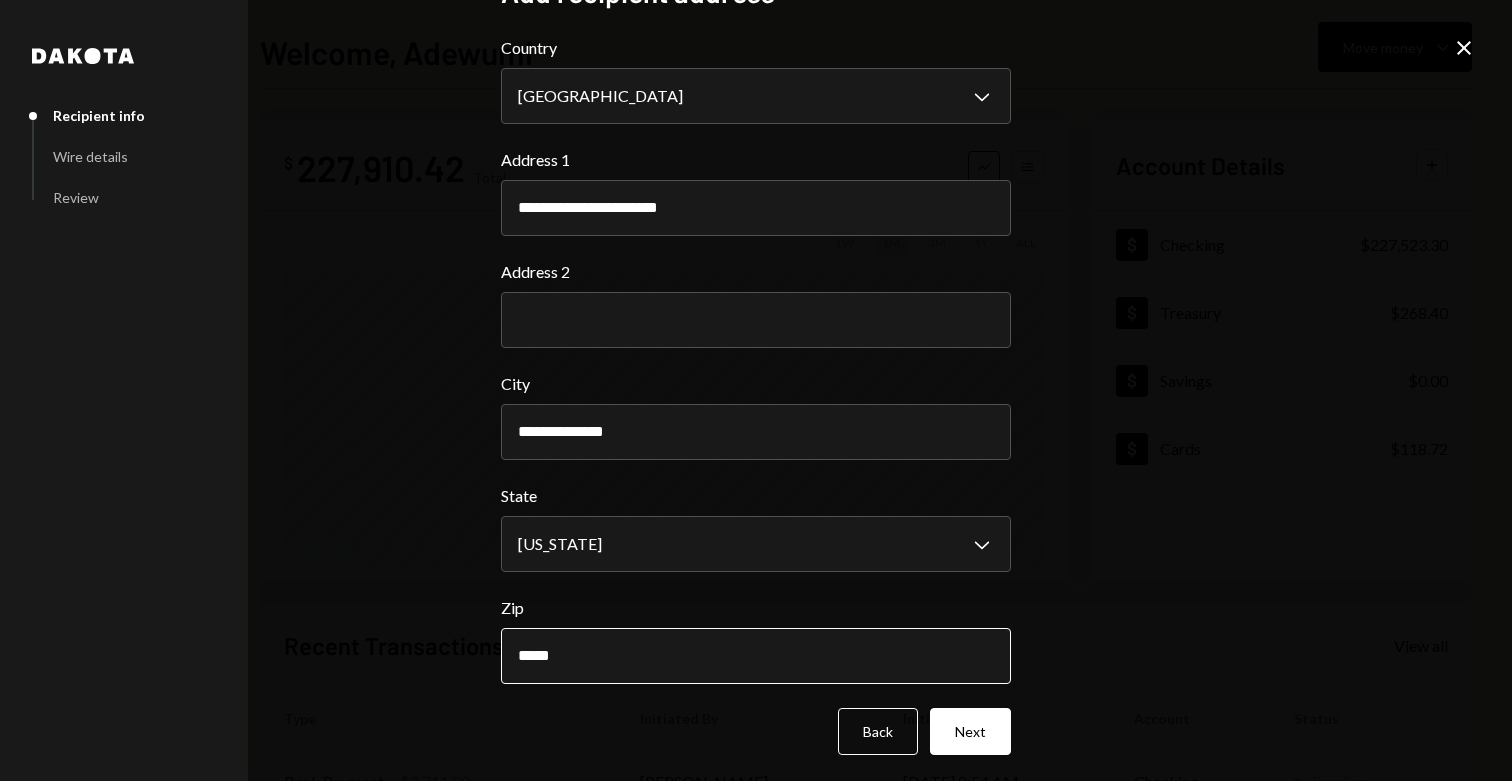 scroll, scrollTop: 54, scrollLeft: 0, axis: vertical 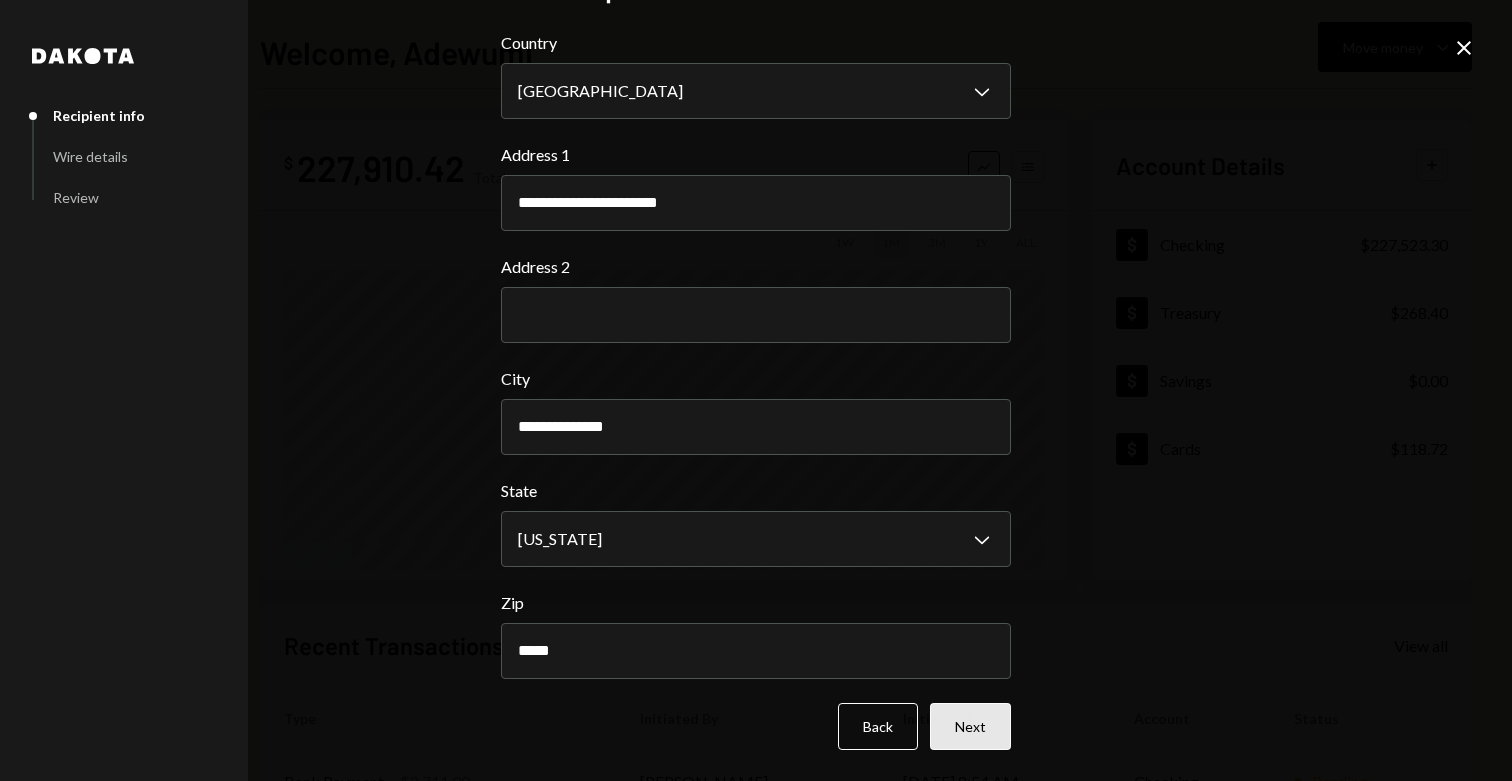 type on "*****" 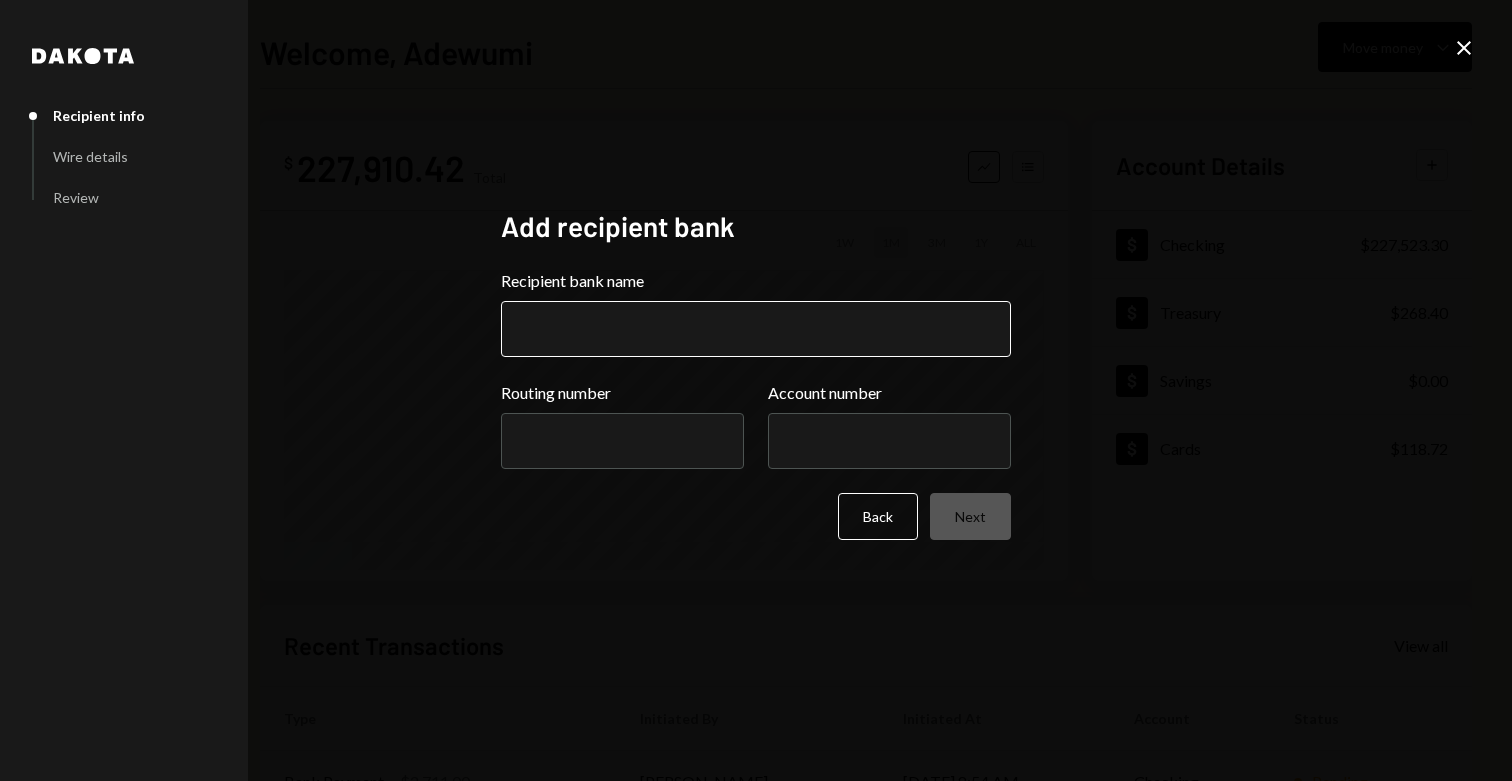 click on "Recipient bank name" at bounding box center (756, 329) 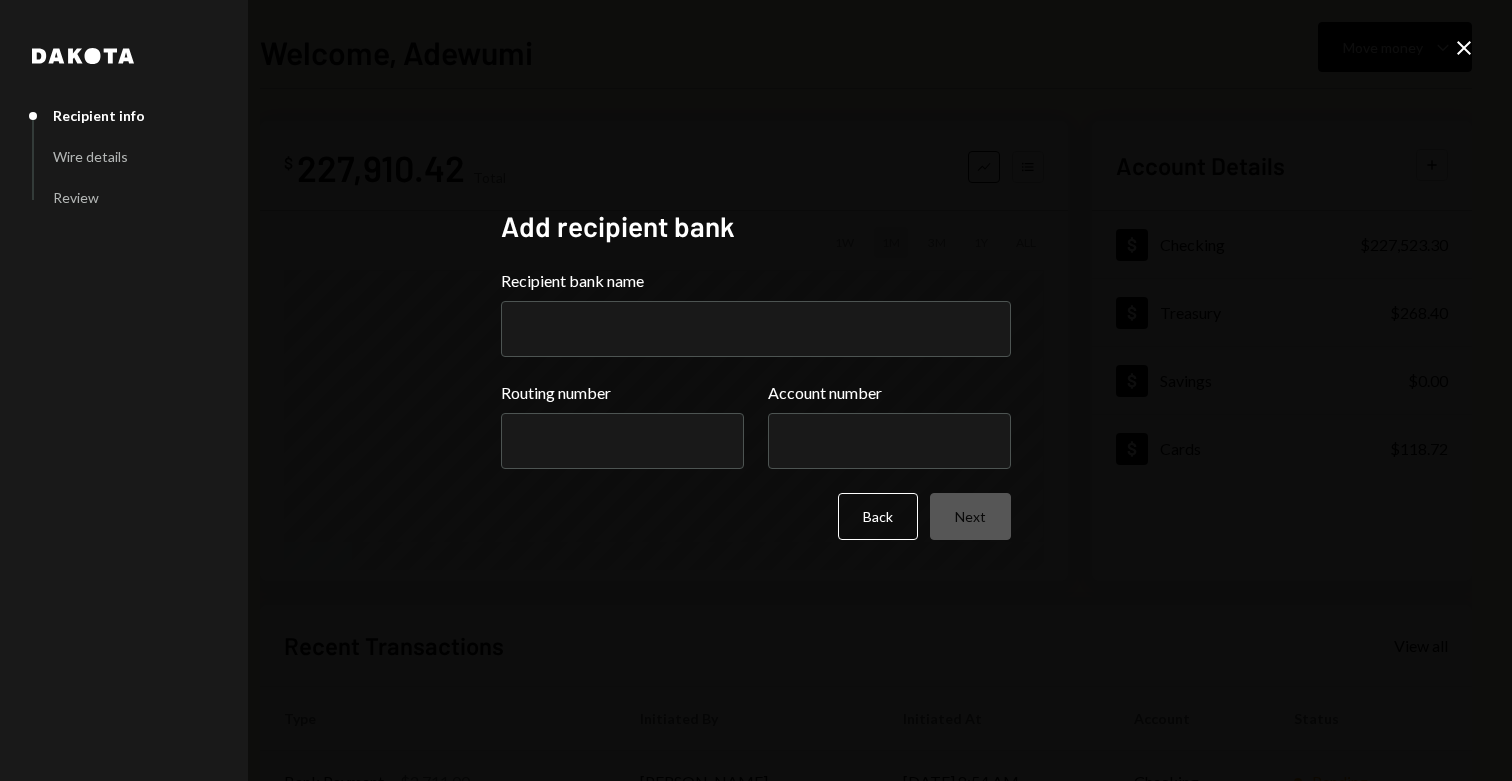 type on "**********" 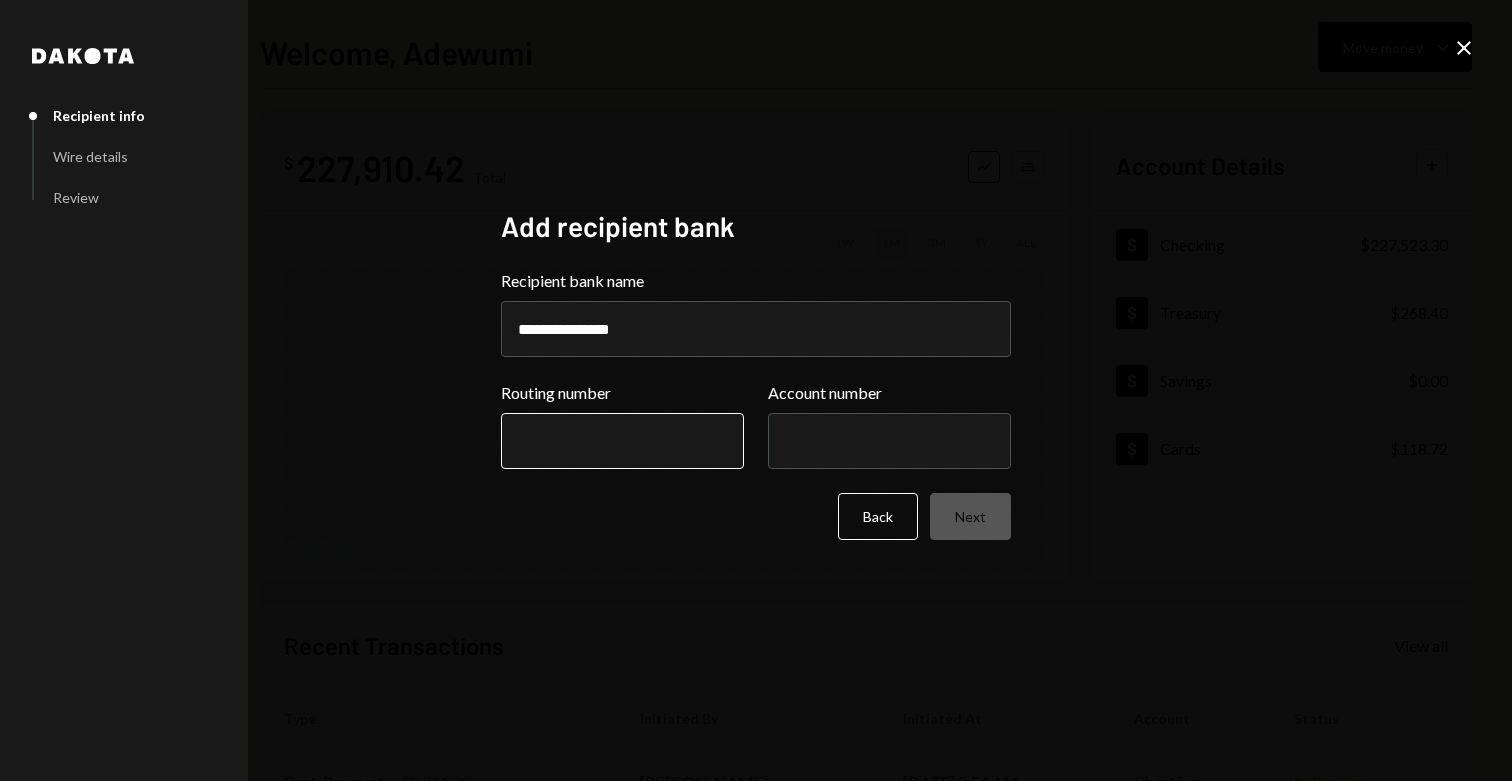 click on "Routing number" at bounding box center (622, 441) 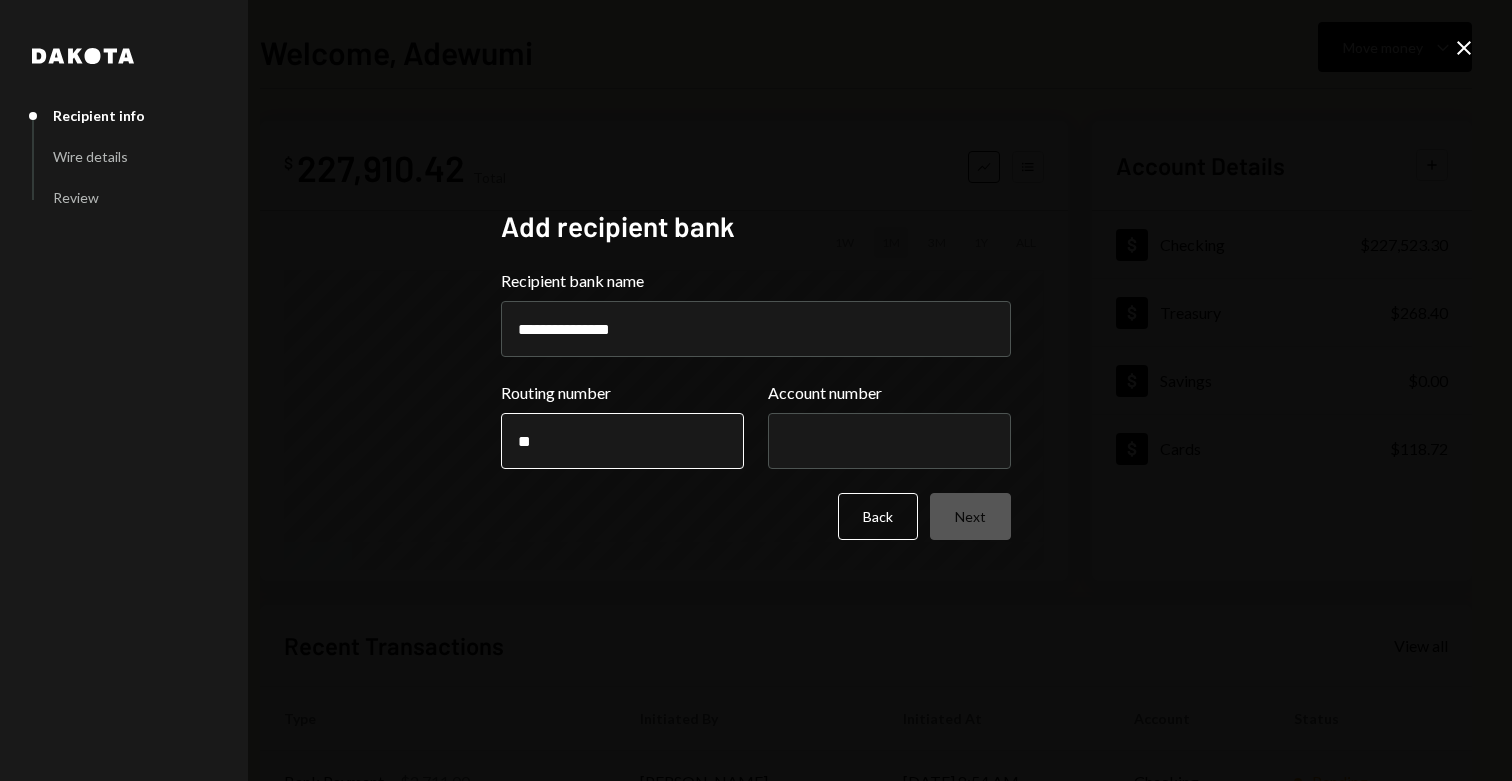 click on "**" at bounding box center (622, 441) 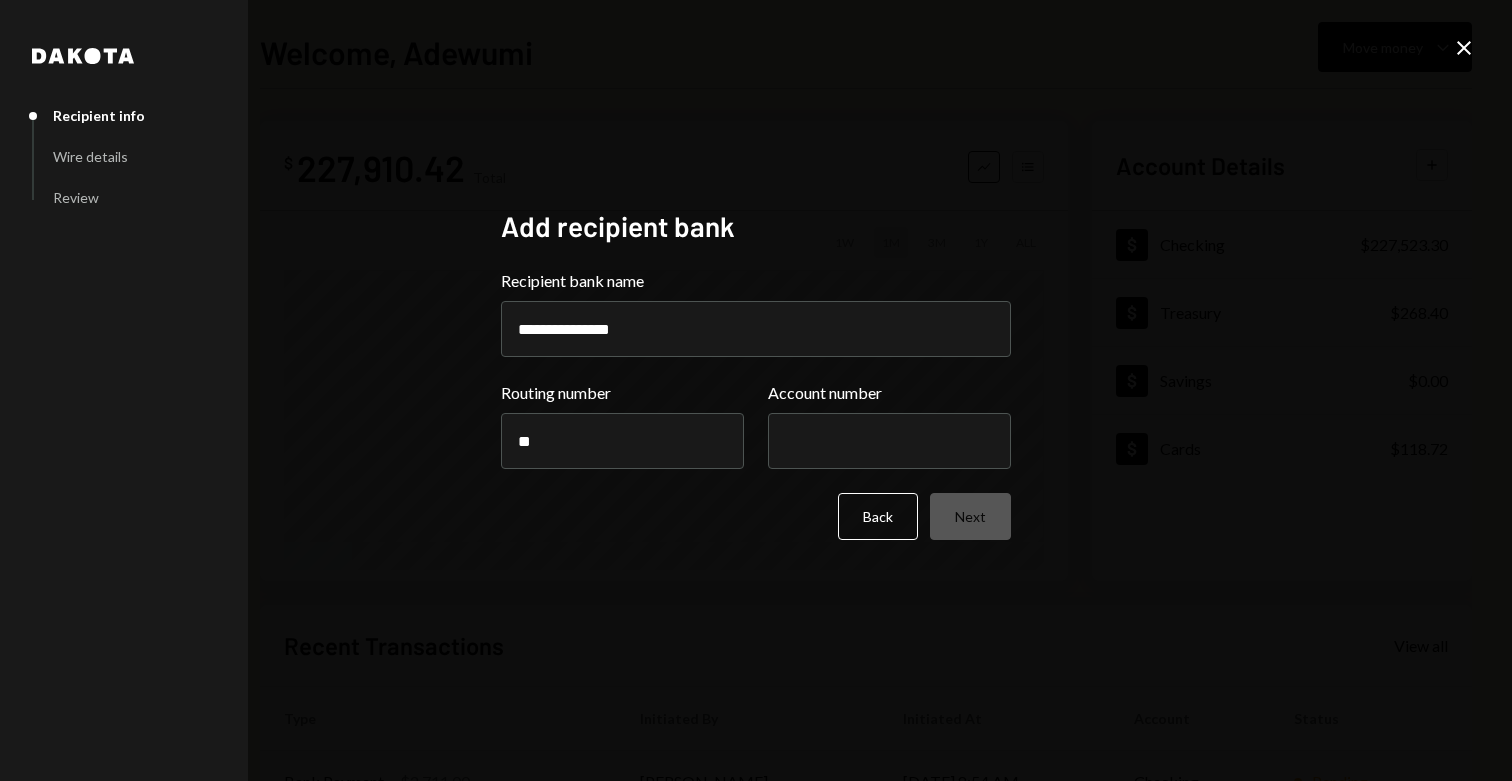 type on "*********" 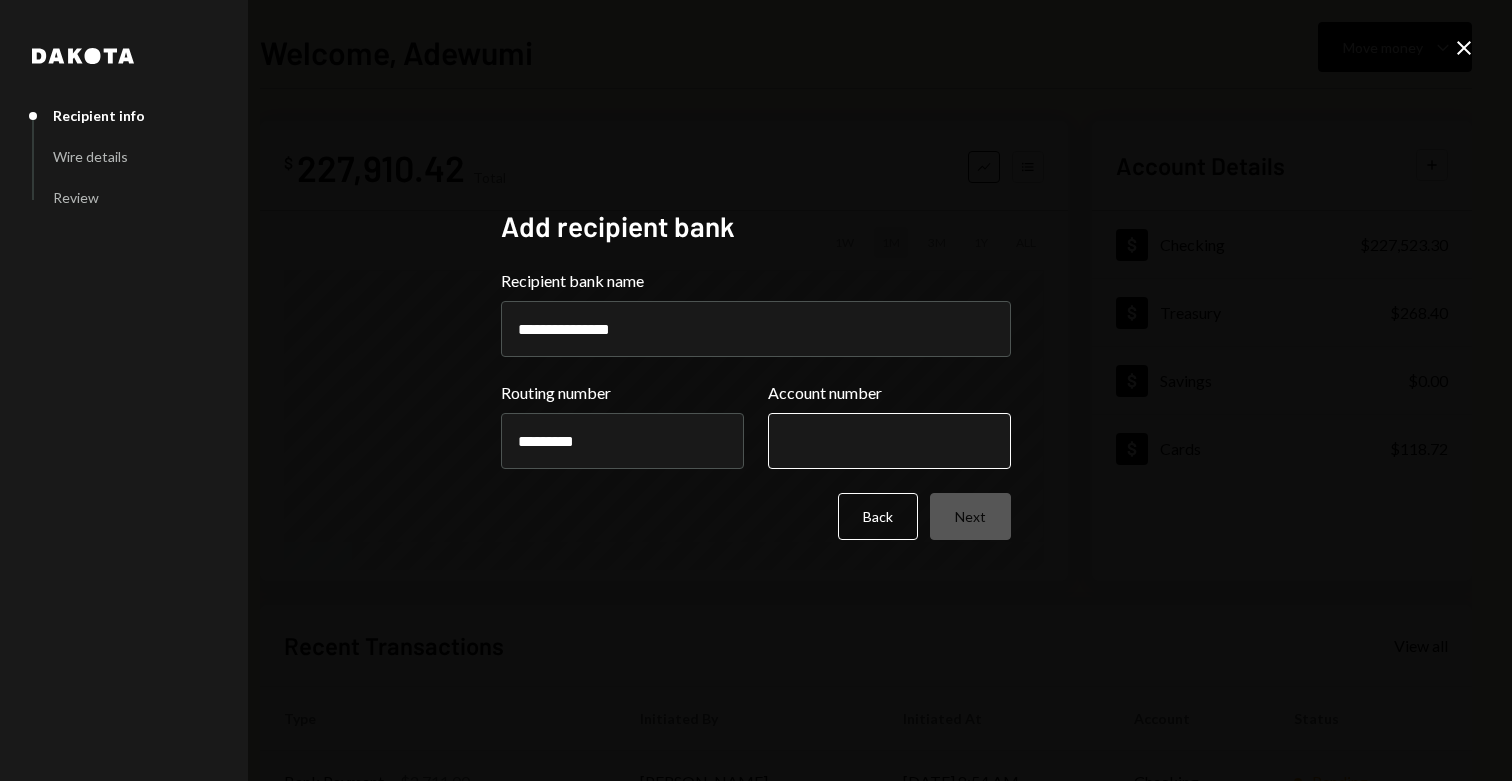 click on "Account number" at bounding box center (889, 441) 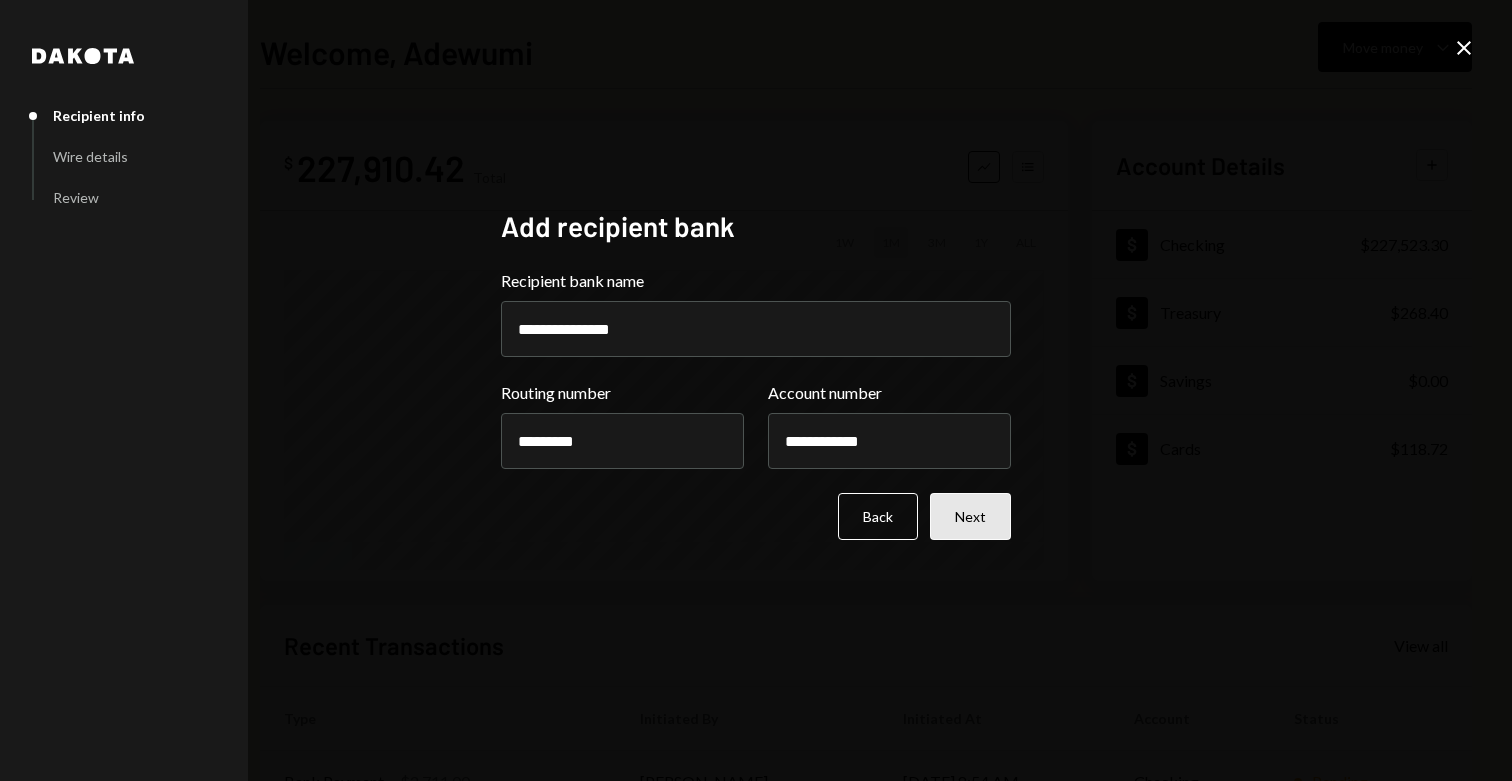 type on "**********" 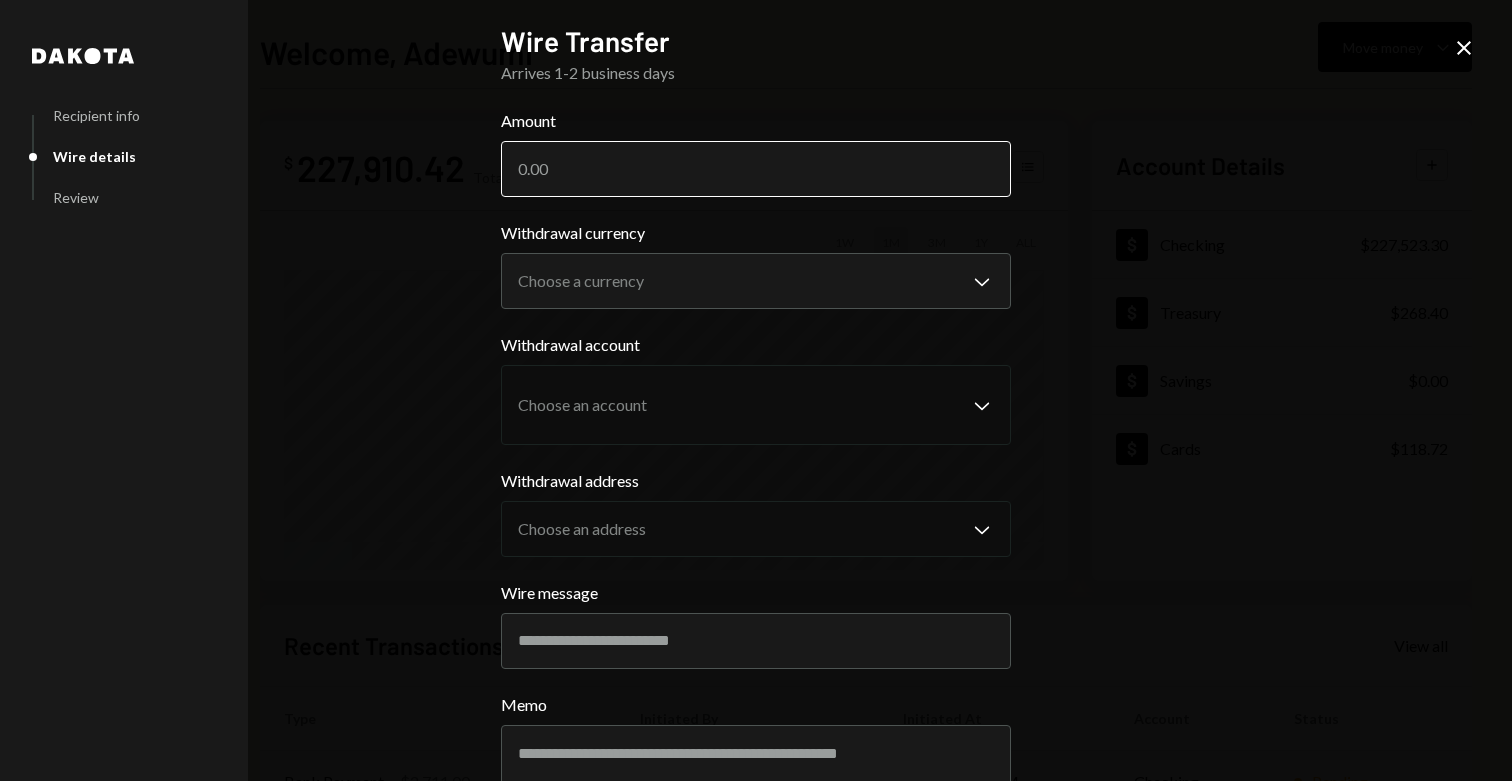 click on "Amount" at bounding box center (756, 169) 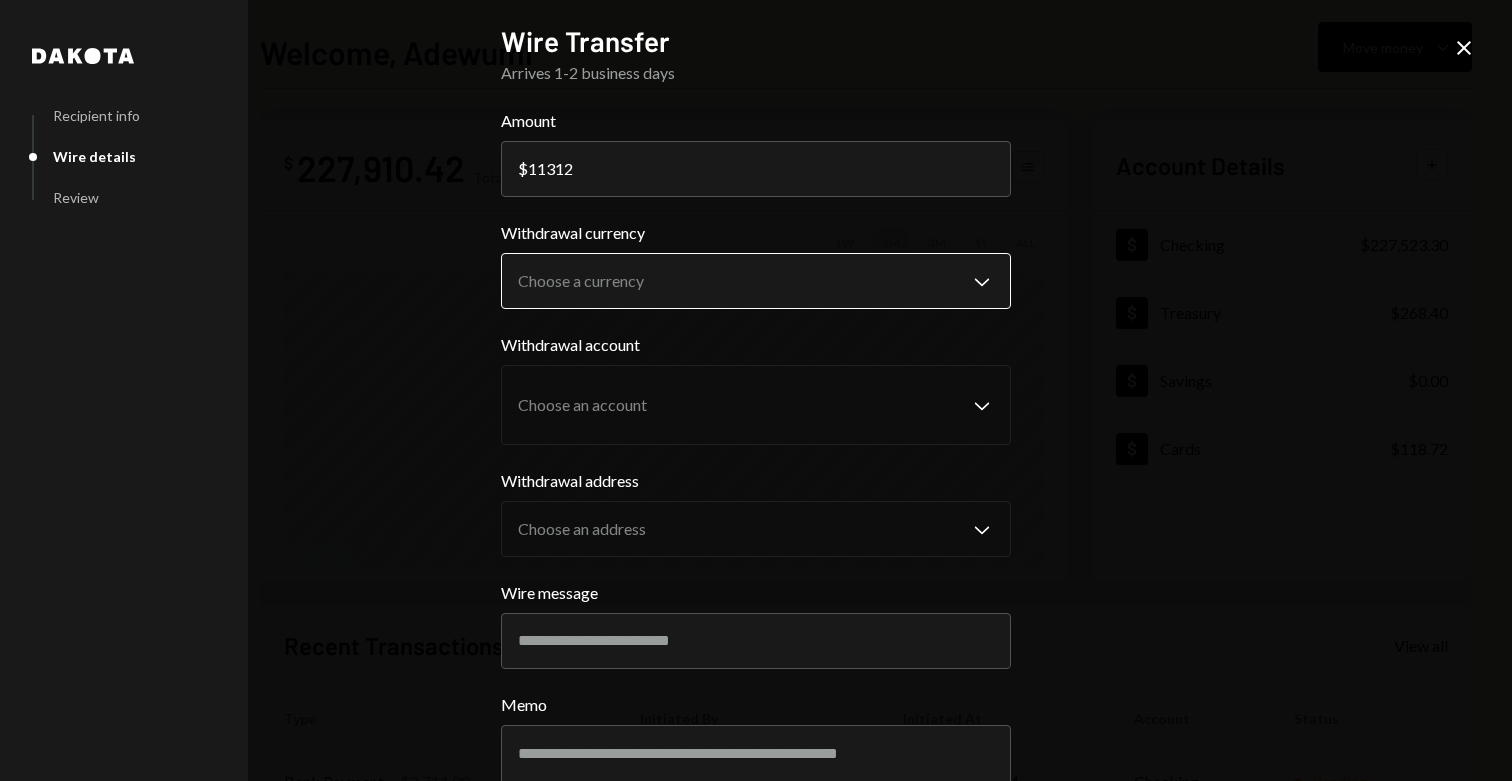 type on "11312" 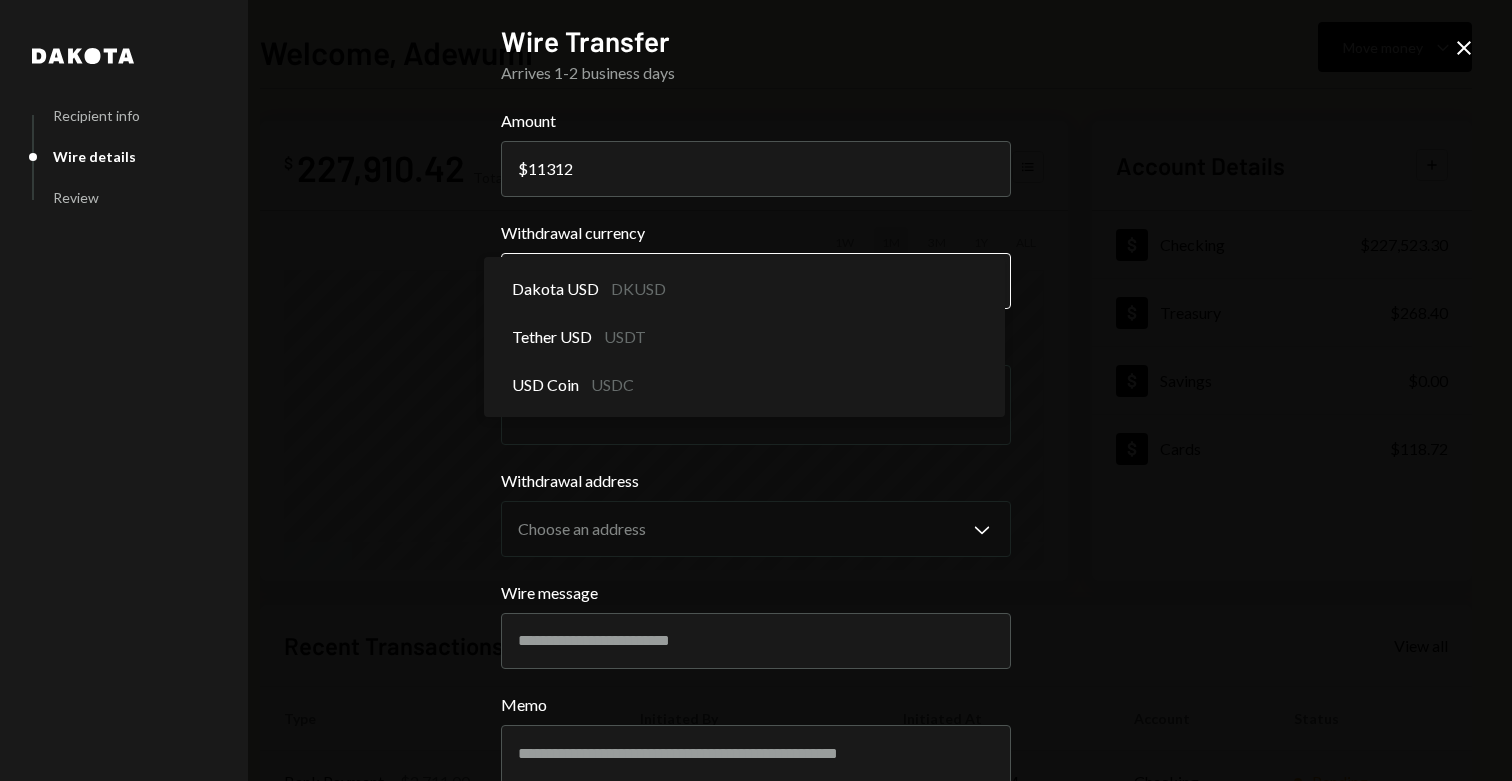 click on "S SPARK TECH HUB Caret Down Home Home Inbox Inbox Activities Transactions Accounts Accounts Caret Down Checking $227,523.30 Treasury $268.40 Savings $0.00 Cards $118.72 Dollar Rewards User Recipients Team Team Welcome, Adewumi Move money Caret Down $ 227,910.42 Total Graph Accounts 1W 1M 3M 1Y ALL Account Details Plus Dollar Checking $227,523.30 Dollar Treasury $268.40 Dollar Savings $0.00 Dollar Cards $118.72 Recent Transactions View all Type Initiated By Initiated At Account Status Bank Payment $2,711.00 Olusola Kolawole 07/07/25 8:54 AM Checking Pending Bank Payment $200,000.00 Olusola Kolawole 07/07/25 8:45 AM Checking Completed Bank Payment $666.00 Olusola Kolawole 07/07/25 7:34 AM Checking Completed Bank Payment $500.00 Olusola Kolawole 07/07/25 4:22 AM Checking Completed Deposit 150,939  USDC 0xf89d...5EaA40 Copy 07/06/25 2:39 PM Checking Completed Welcome, Adewumi - Dakota Dakota Recipient info Wire details Review Wire Transfer Arrives 1-2 business days Amount $ 11312 Withdrawal currency Chevron Down" at bounding box center (756, 390) 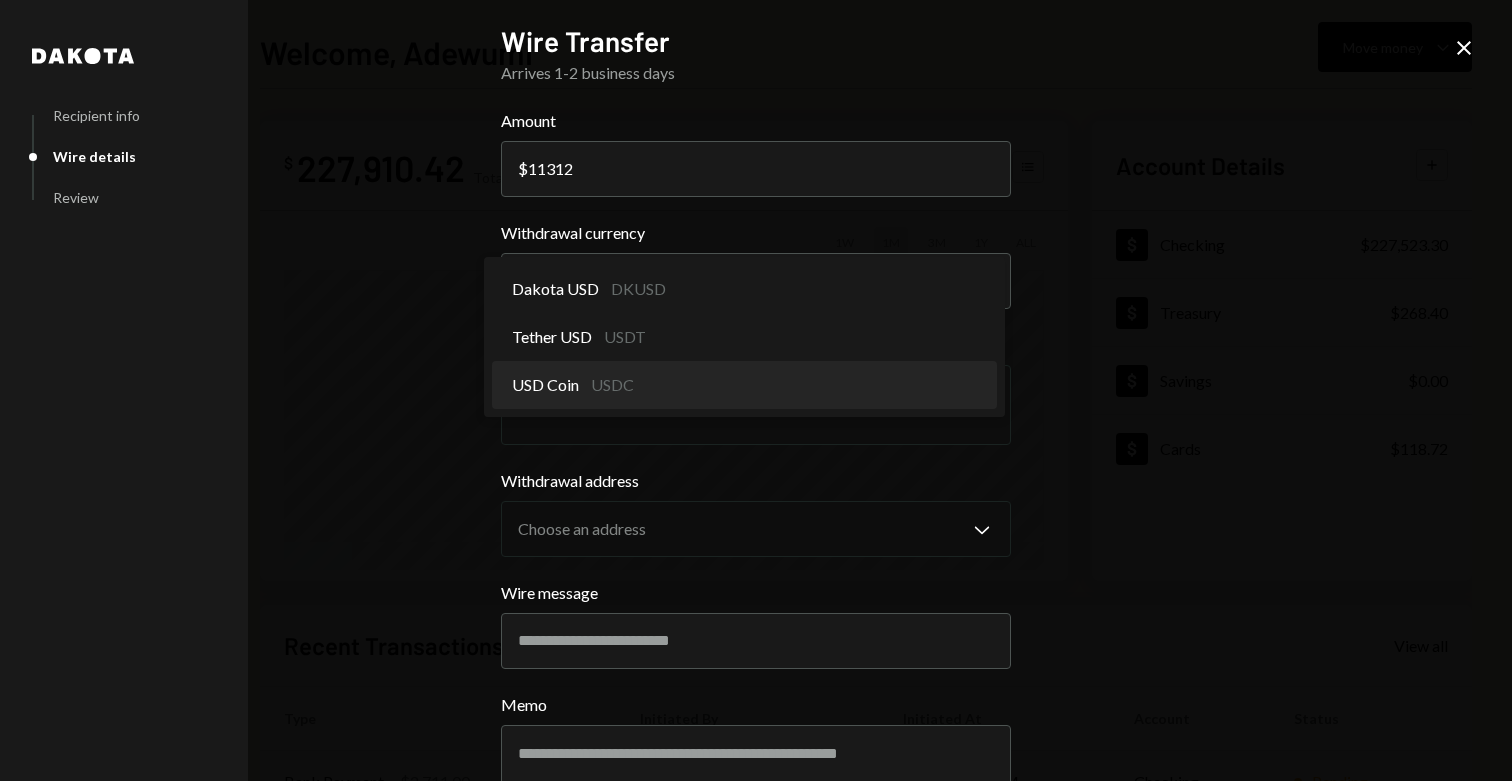 select on "****" 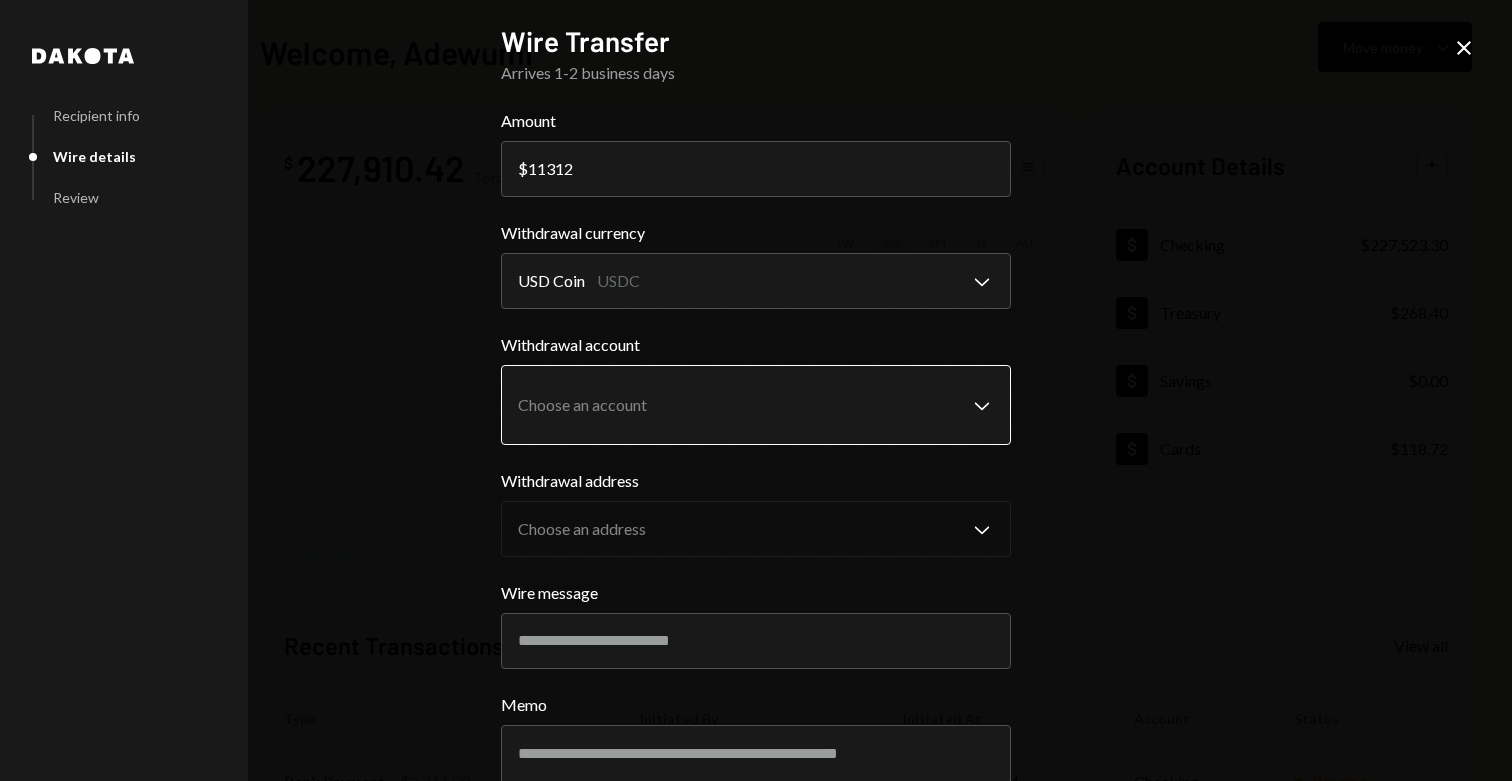 click on "S SPARK TECH HUB Caret Down Home Home Inbox Inbox Activities Transactions Accounts Accounts Caret Down Checking $227,523.30 Treasury $268.40 Savings $0.00 Cards $118.72 Dollar Rewards User Recipients Team Team Welcome, Adewumi Move money Caret Down $ 227,910.42 Total Graph Accounts 1W 1M 3M 1Y ALL Account Details Plus Dollar Checking $227,523.30 Dollar Treasury $268.40 Dollar Savings $0.00 Dollar Cards $118.72 Recent Transactions View all Type Initiated By Initiated At Account Status Bank Payment $2,711.00 Olusola Kolawole 07/07/25 8:54 AM Checking Pending Bank Payment $200,000.00 Olusola Kolawole 07/07/25 8:45 AM Checking Completed Bank Payment $666.00 Olusola Kolawole 07/07/25 7:34 AM Checking Completed Bank Payment $500.00 Olusola Kolawole 07/07/25 4:22 AM Checking Completed Deposit 150,939  USDC 0xf89d...5EaA40 Copy 07/06/25 2:39 PM Checking Completed Welcome, Adewumi - Dakota Dakota Recipient info Wire details Review Wire Transfer Arrives 1-2 business days Amount $ 11312 Withdrawal currency USD Coin USDC" at bounding box center [756, 390] 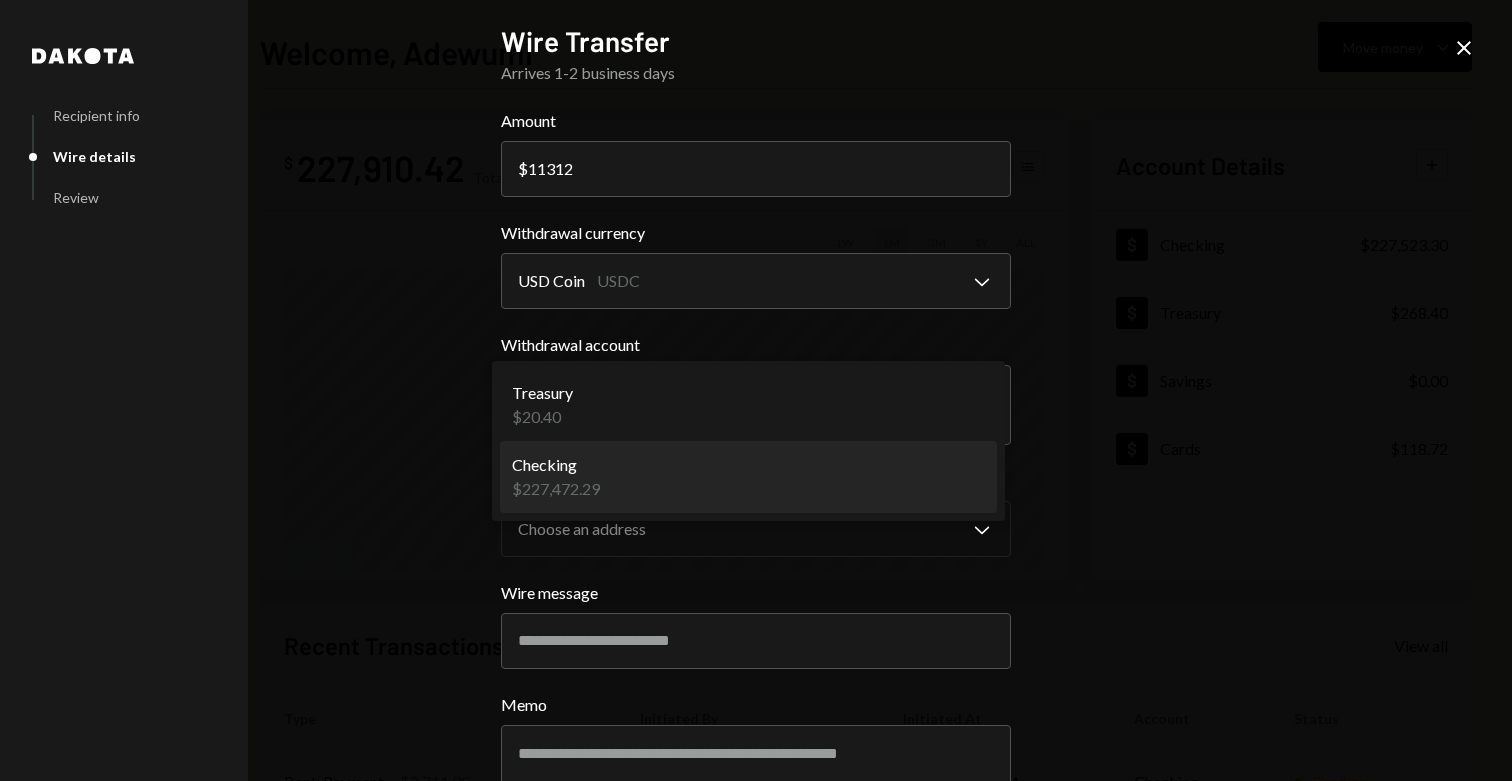 select on "**********" 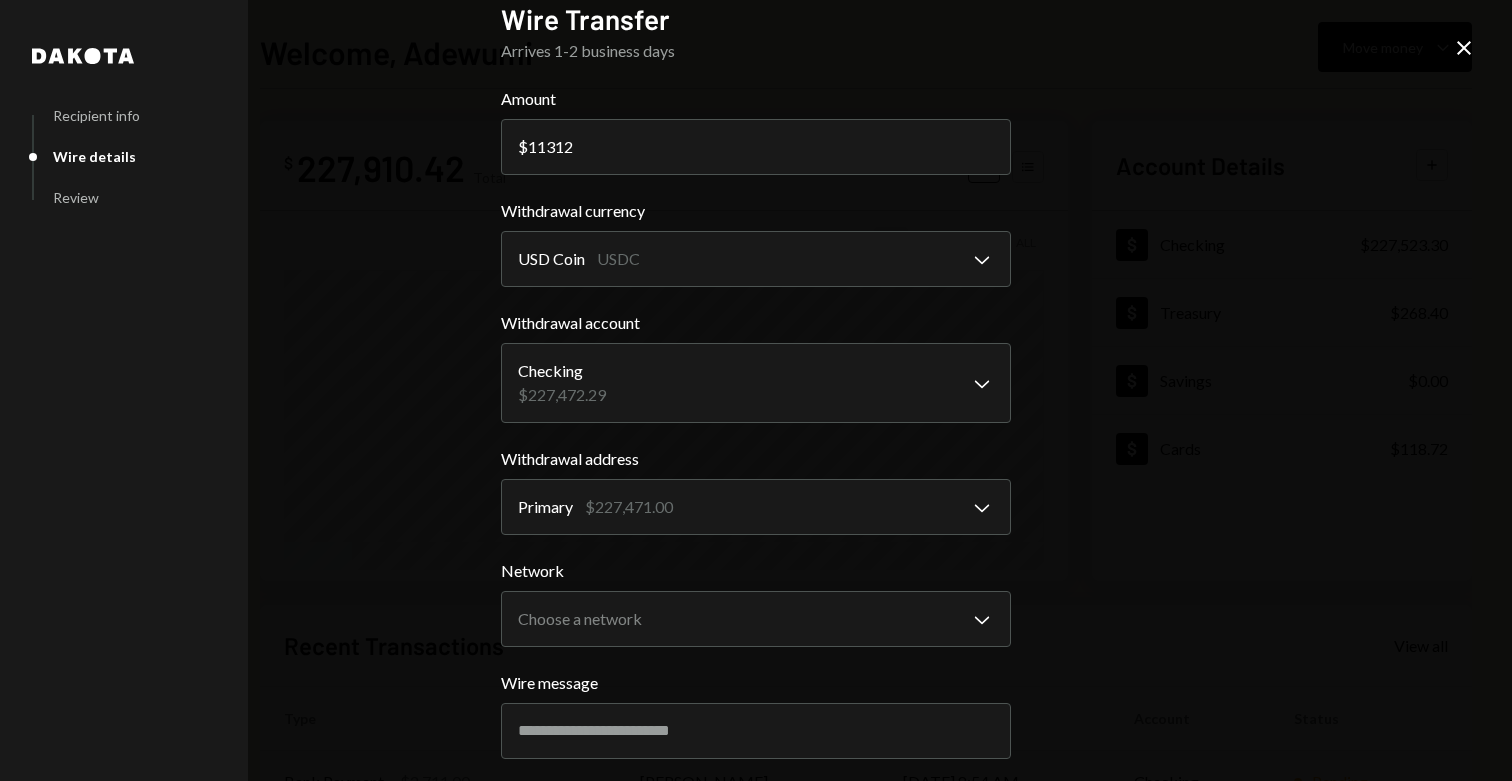 scroll, scrollTop: 18, scrollLeft: 0, axis: vertical 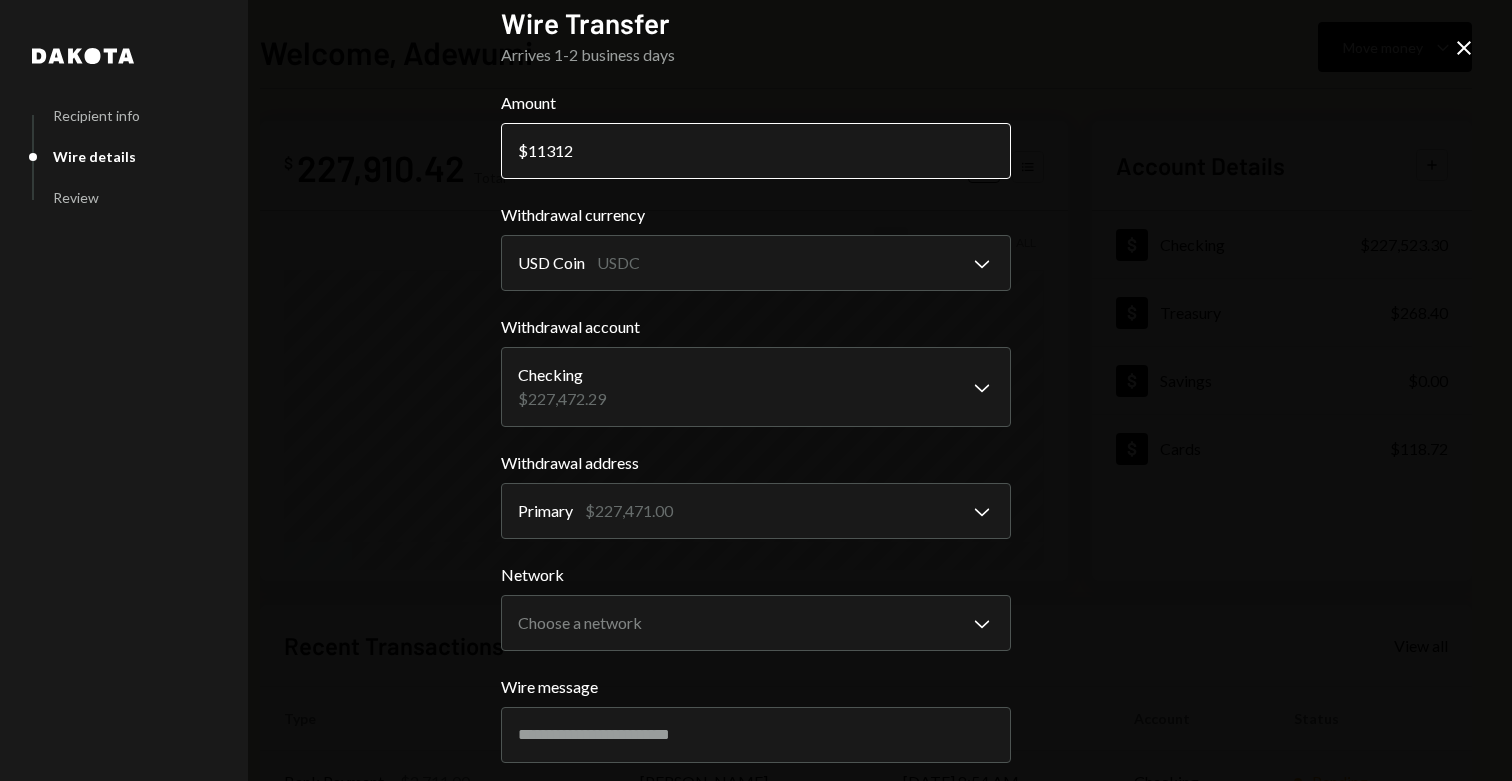 click on "11312" at bounding box center (756, 151) 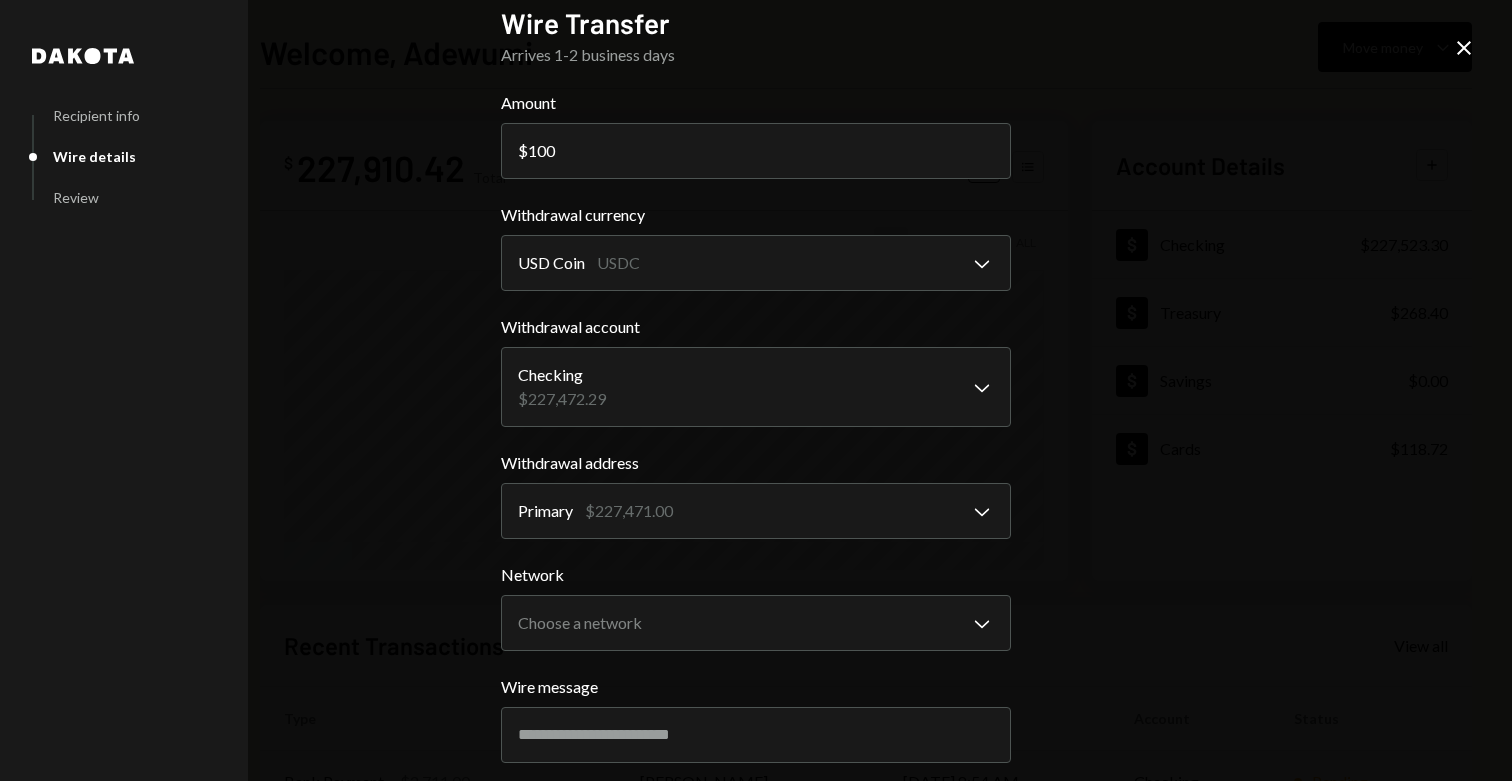 type on "100" 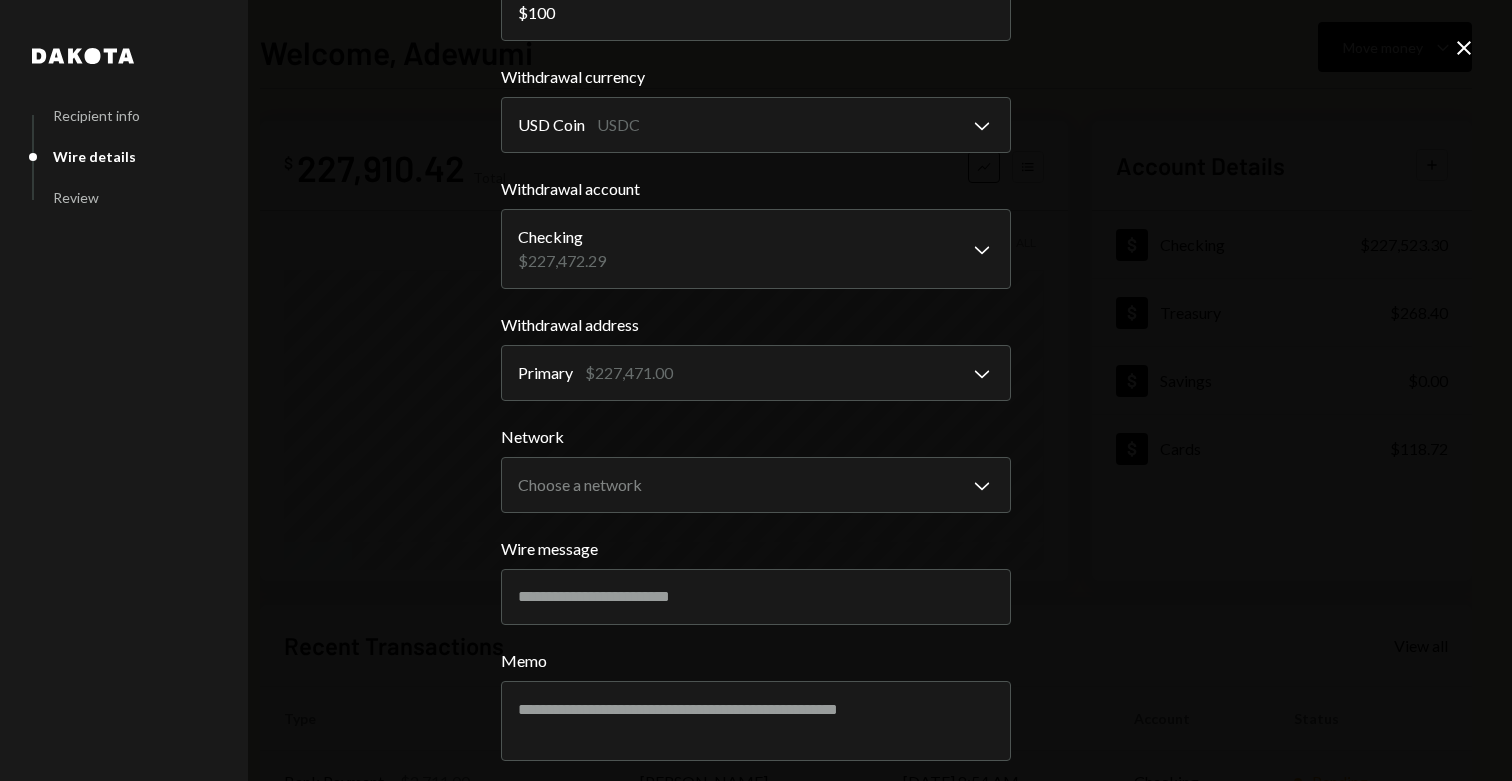 scroll, scrollTop: 238, scrollLeft: 0, axis: vertical 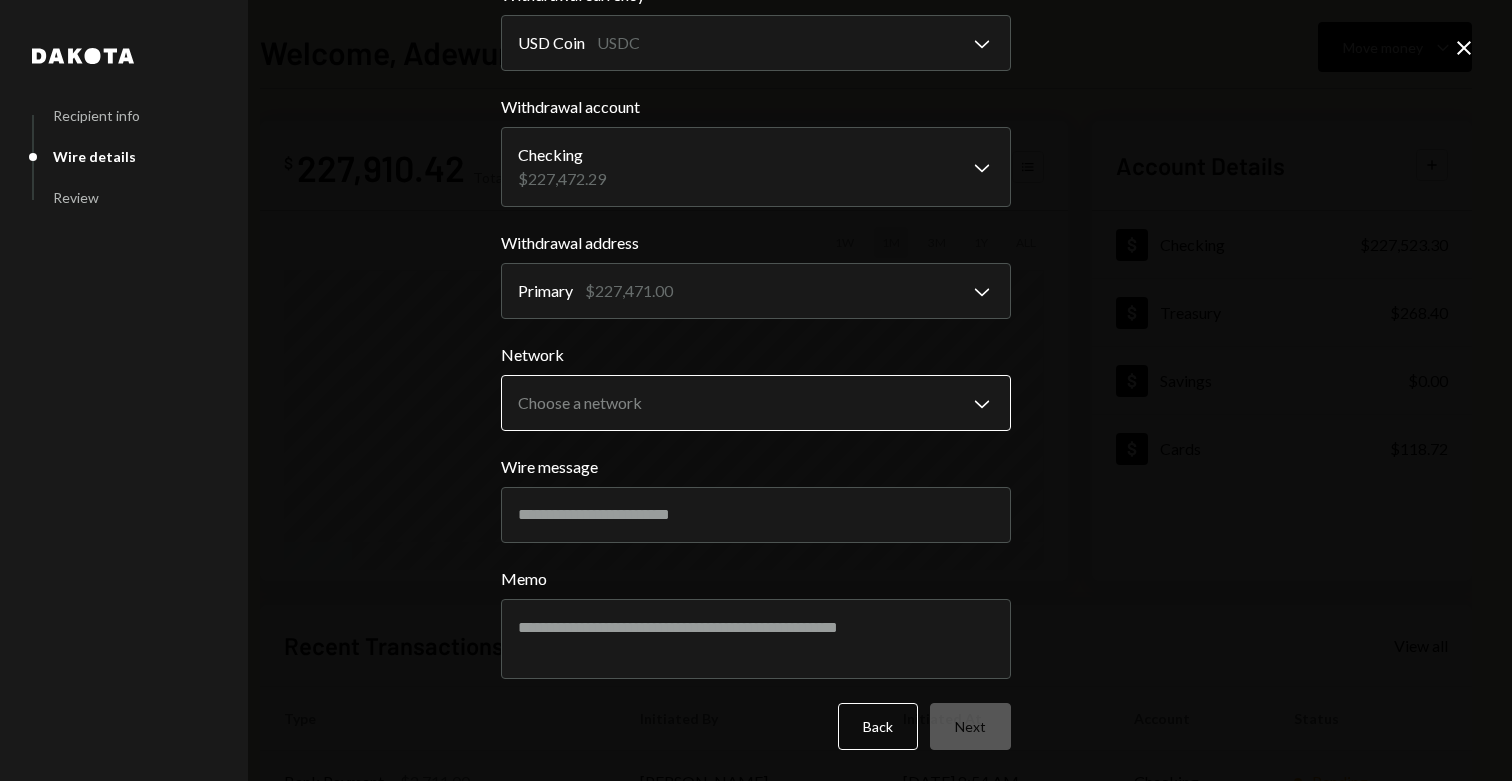 click on "S SPARK TECH HUB Caret Down Home Home Inbox Inbox Activities Transactions Accounts Accounts Caret Down Checking $227,523.30 Treasury $268.40 Savings $0.00 Cards $118.72 Dollar Rewards User Recipients Team Team Welcome, Adewumi Move money Caret Down $ 227,910.42 Total Graph Accounts 1W 1M 3M 1Y ALL Account Details Plus Dollar Checking $227,523.30 Dollar Treasury $268.40 Dollar Savings $0.00 Dollar Cards $118.72 Recent Transactions View all Type Initiated By Initiated At Account Status Bank Payment $2,711.00 Olusola Kolawole 07/07/25 8:54 AM Checking Pending Bank Payment $200,000.00 Olusola Kolawole 07/07/25 8:45 AM Checking Completed Bank Payment $666.00 Olusola Kolawole 07/07/25 7:34 AM Checking Completed Bank Payment $500.00 Olusola Kolawole 07/07/25 4:22 AM Checking Completed Deposit 150,939  USDC 0xf89d...5EaA40 Copy 07/06/25 2:39 PM Checking Completed Welcome, Adewumi - Dakota Dakota Recipient info Wire details Review Wire Transfer Arrives 1-2 business days Amount $ 100 Withdrawal currency USD Coin USDC" at bounding box center [756, 390] 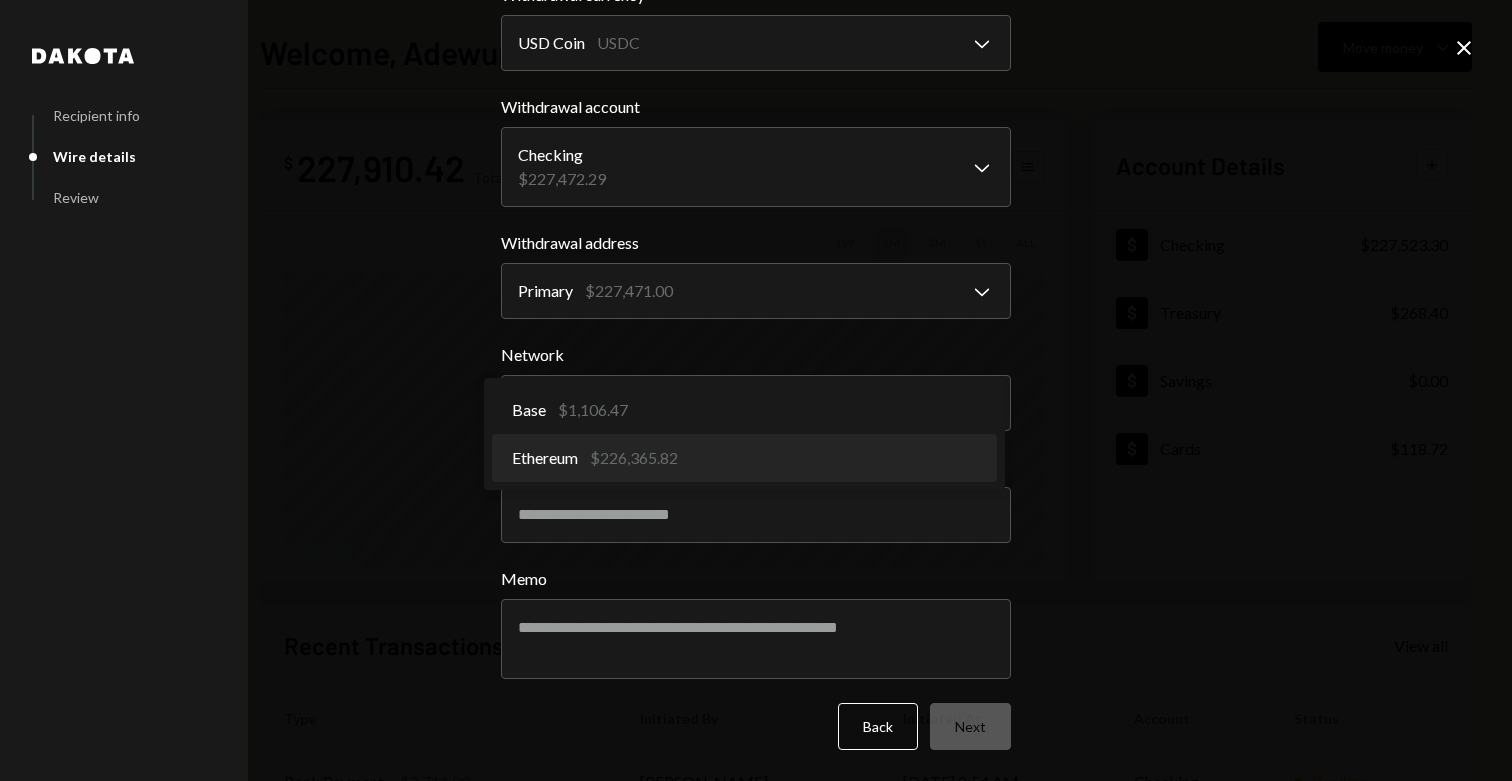select on "**********" 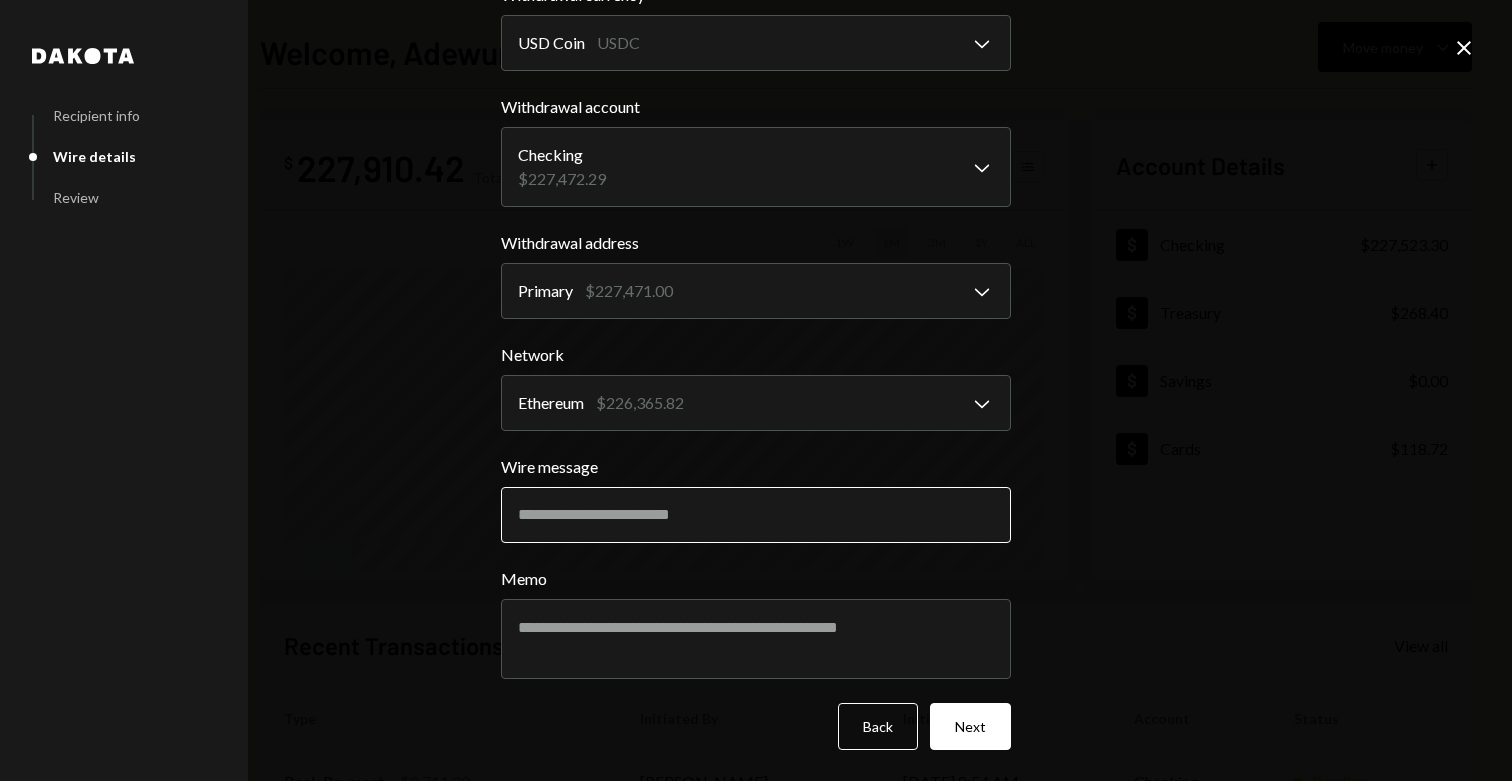 click on "Wire message" at bounding box center (756, 515) 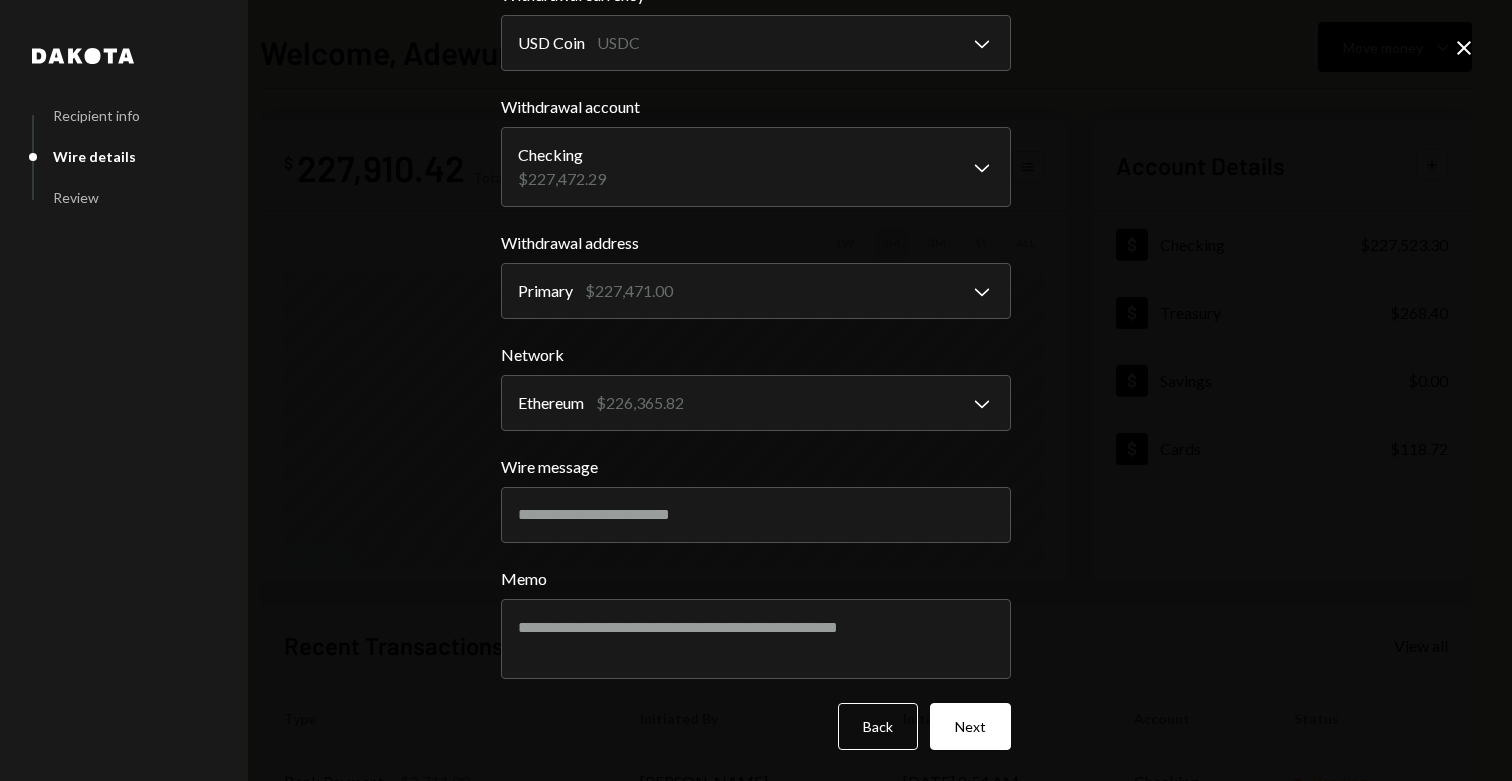 click on "**********" at bounding box center [756, 390] 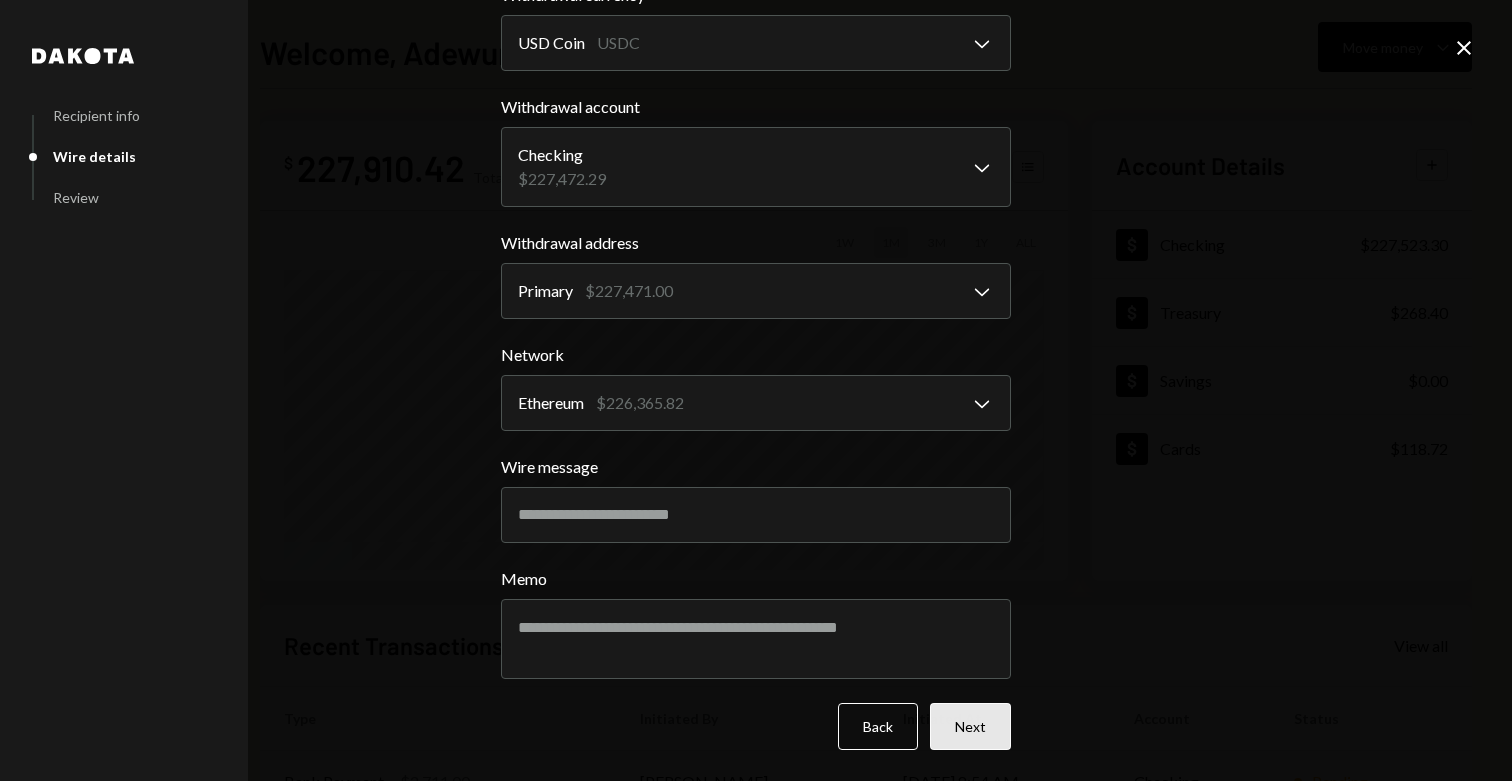 click on "Next" at bounding box center (970, 726) 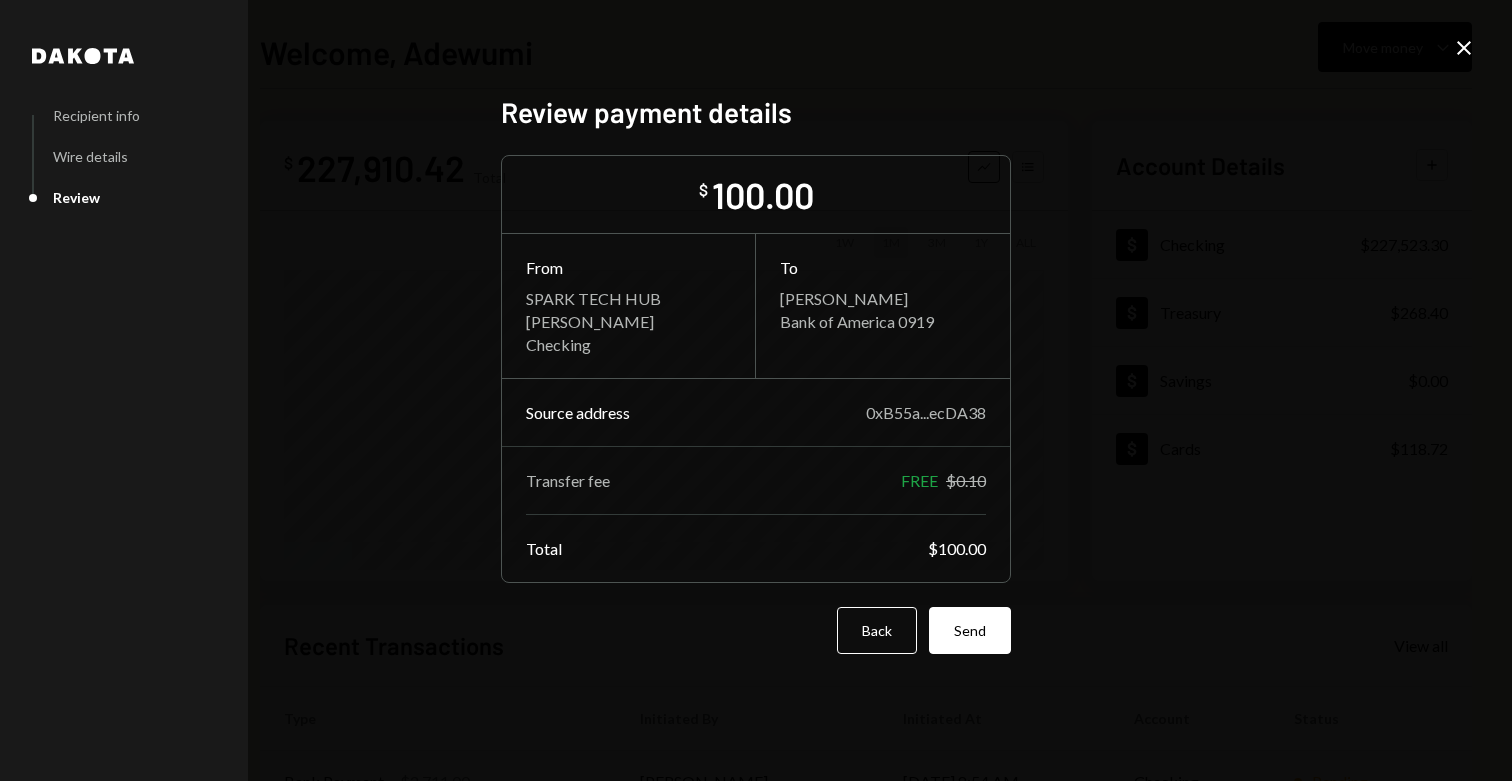 scroll, scrollTop: 0, scrollLeft: 0, axis: both 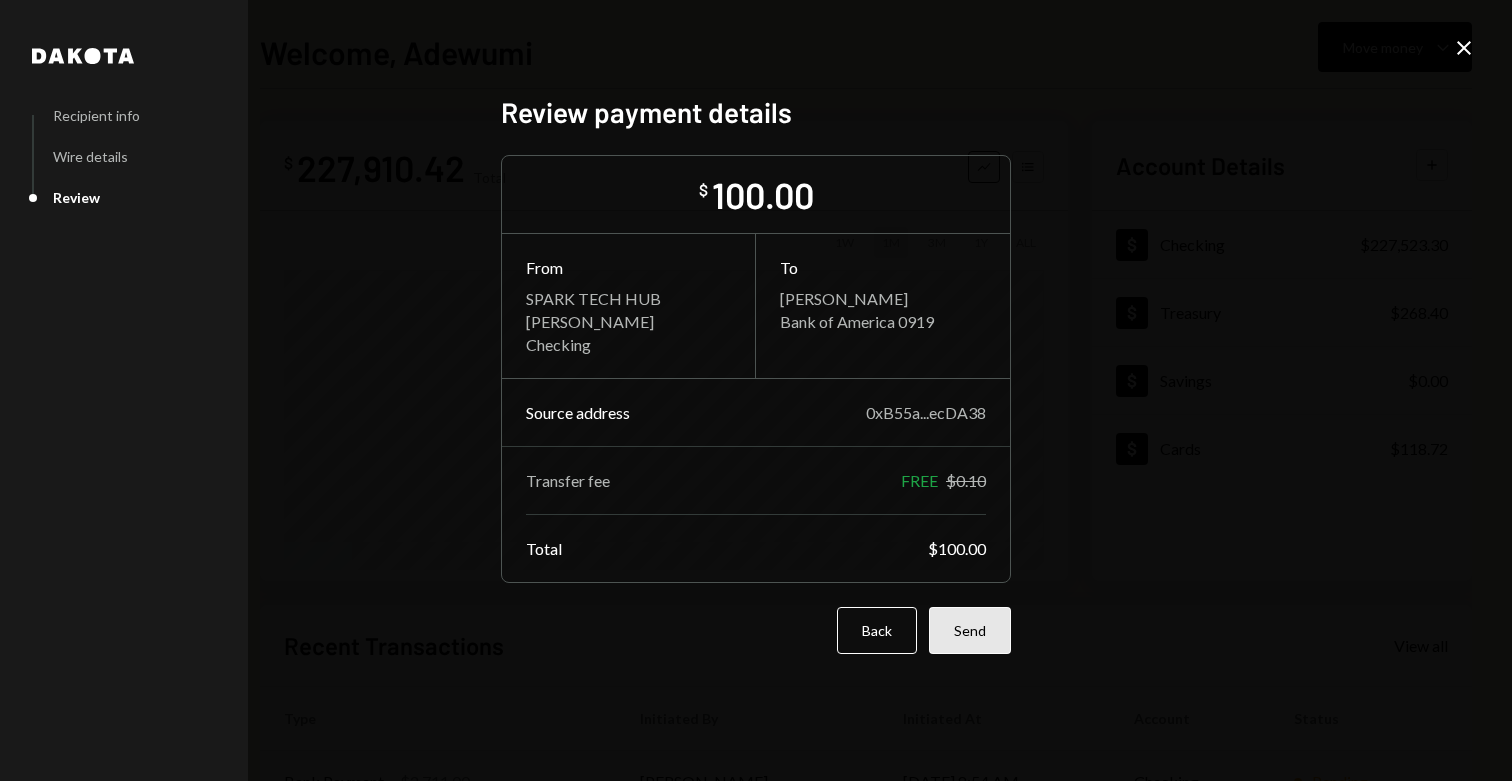 click on "Send" at bounding box center [970, 630] 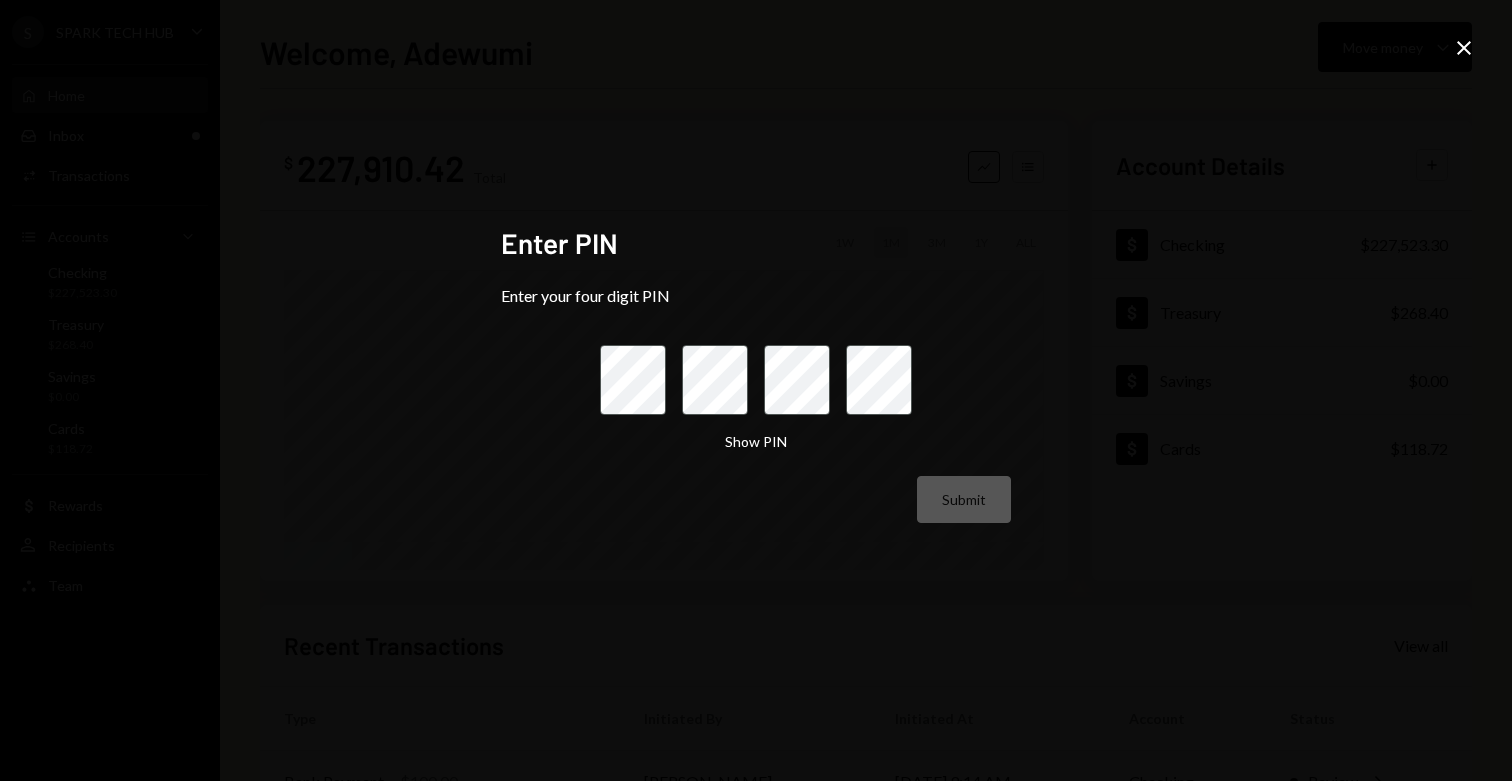 click on "Close" 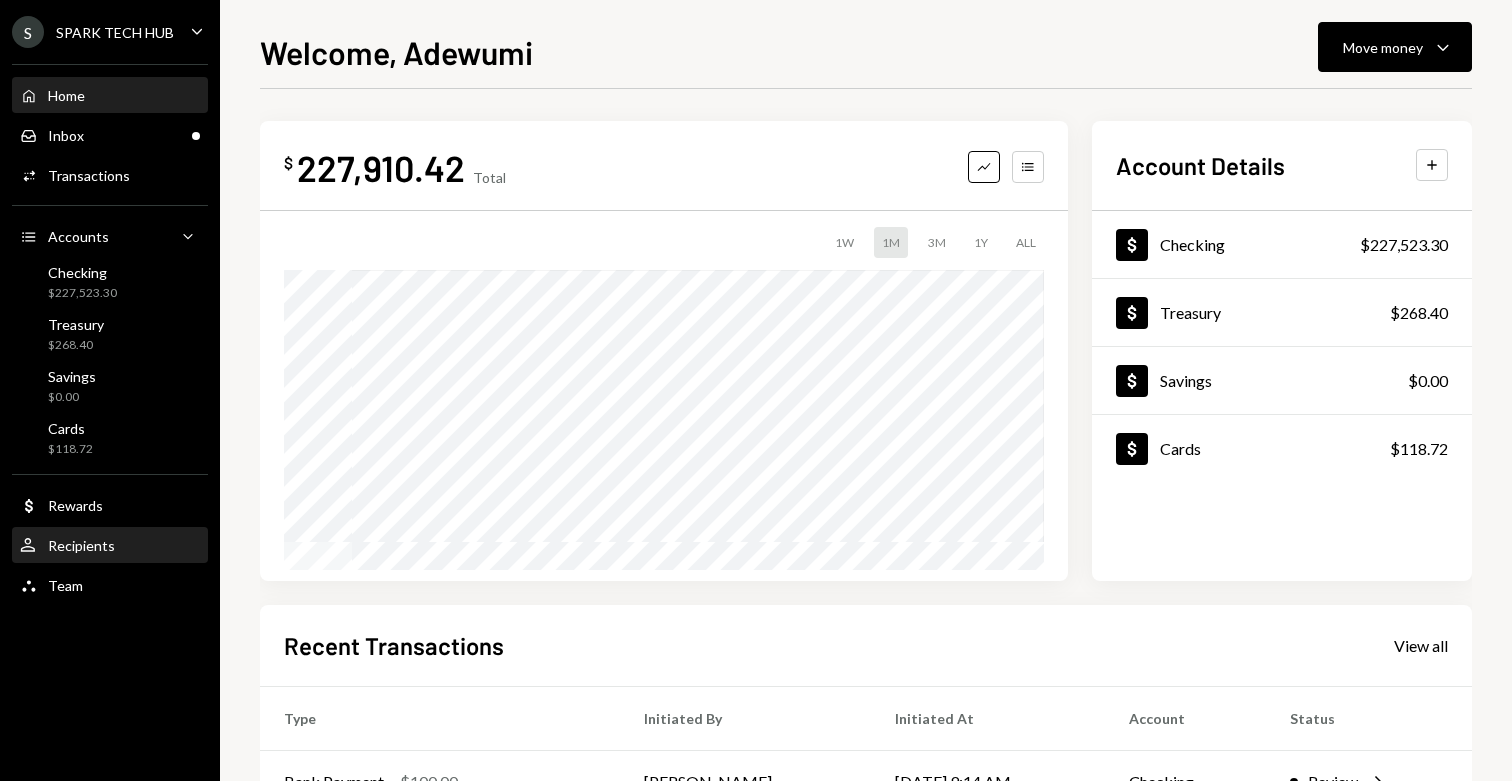 click on "User Recipients" at bounding box center [110, 546] 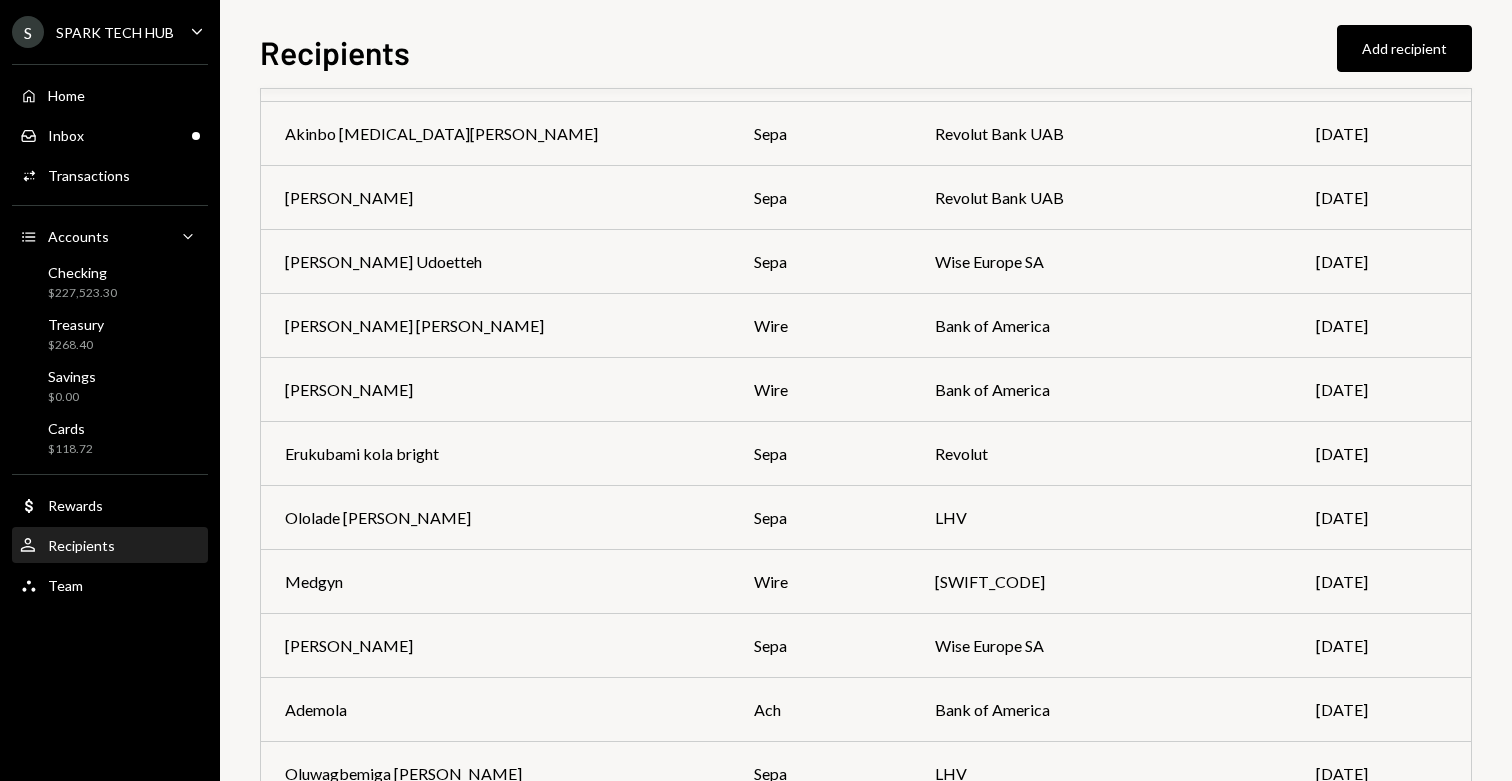 scroll, scrollTop: 3670, scrollLeft: 0, axis: vertical 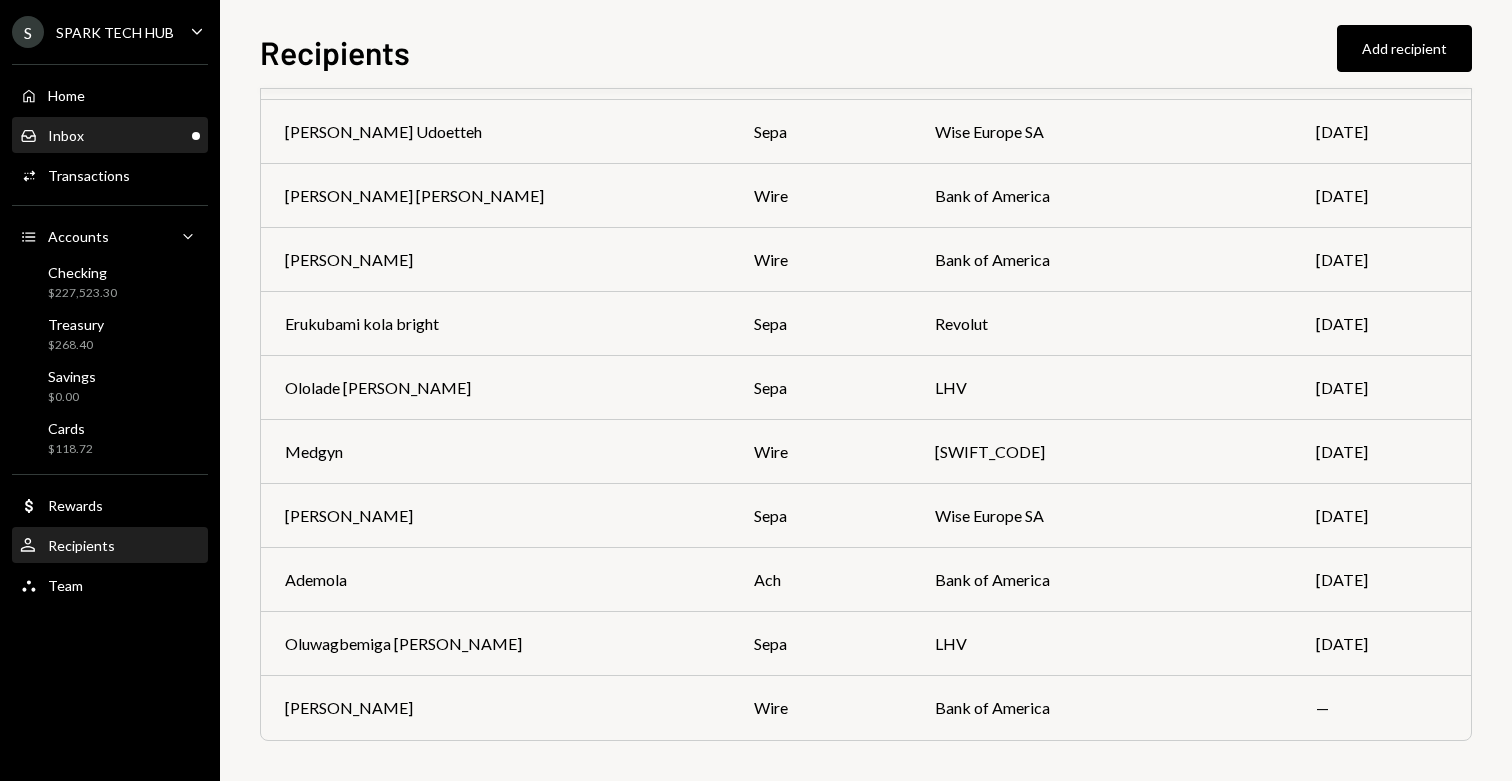 click on "Inbox Inbox" at bounding box center [110, 136] 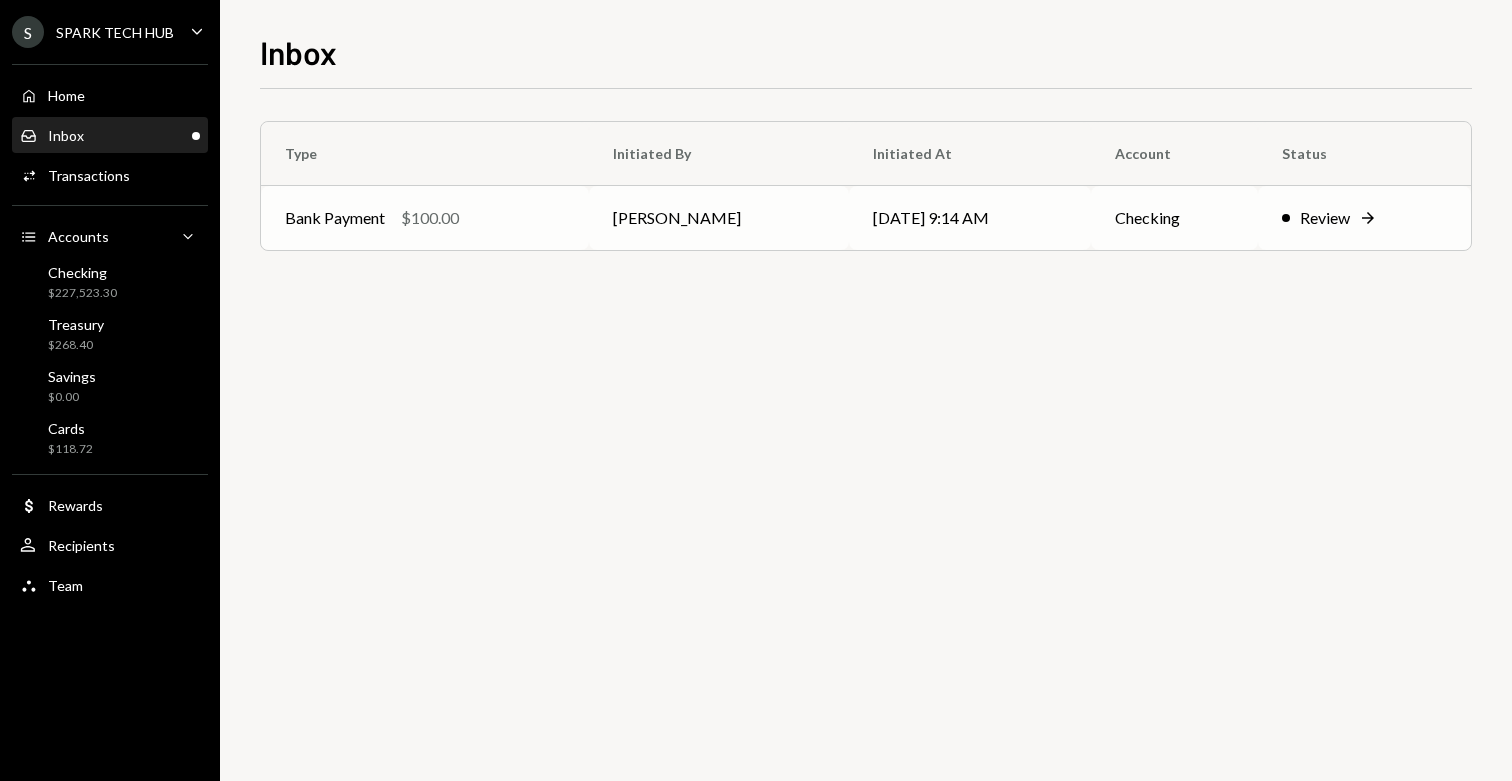 click on "Bank Payment $100.00" at bounding box center [425, 218] 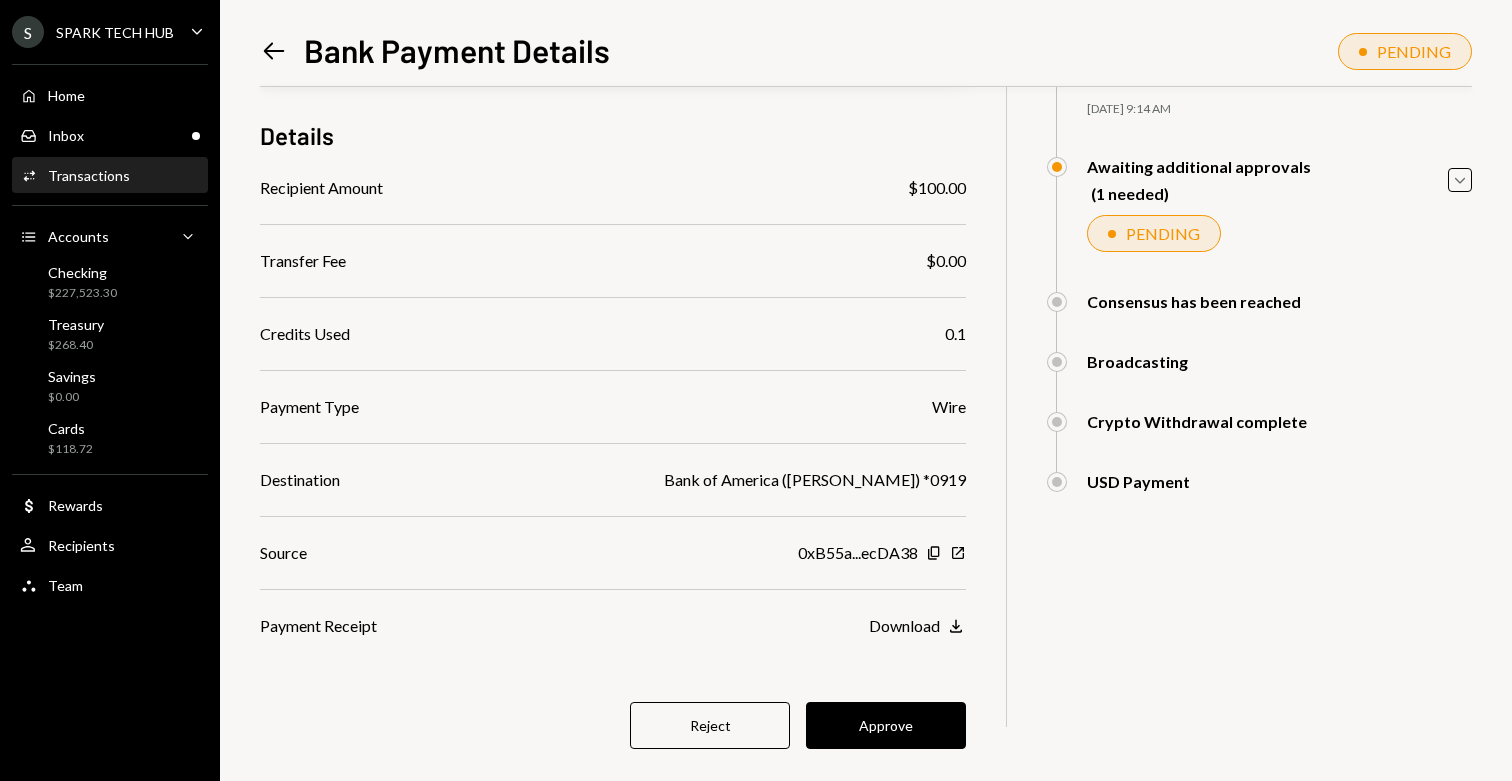 scroll, scrollTop: 173, scrollLeft: 0, axis: vertical 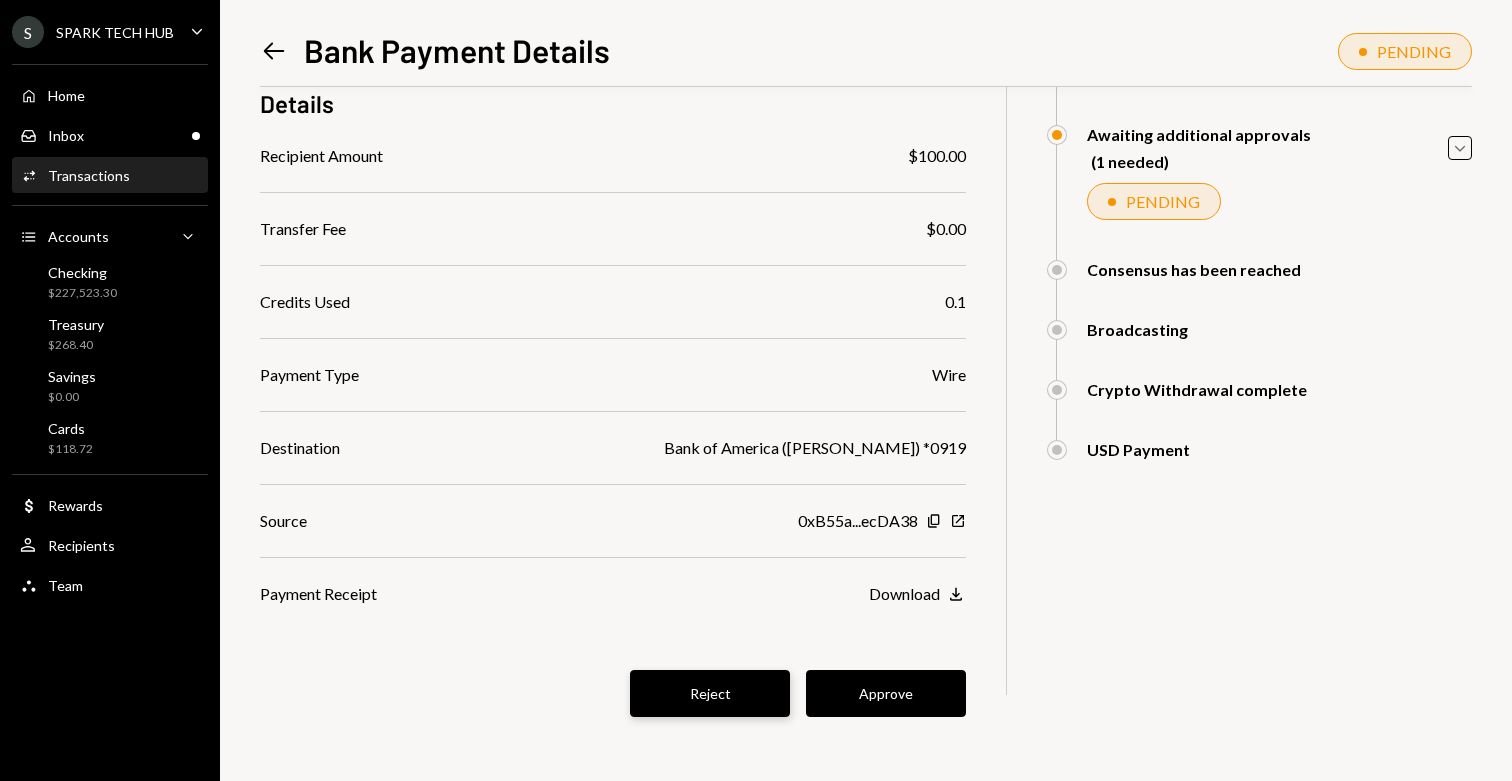click on "Reject" at bounding box center (710, 693) 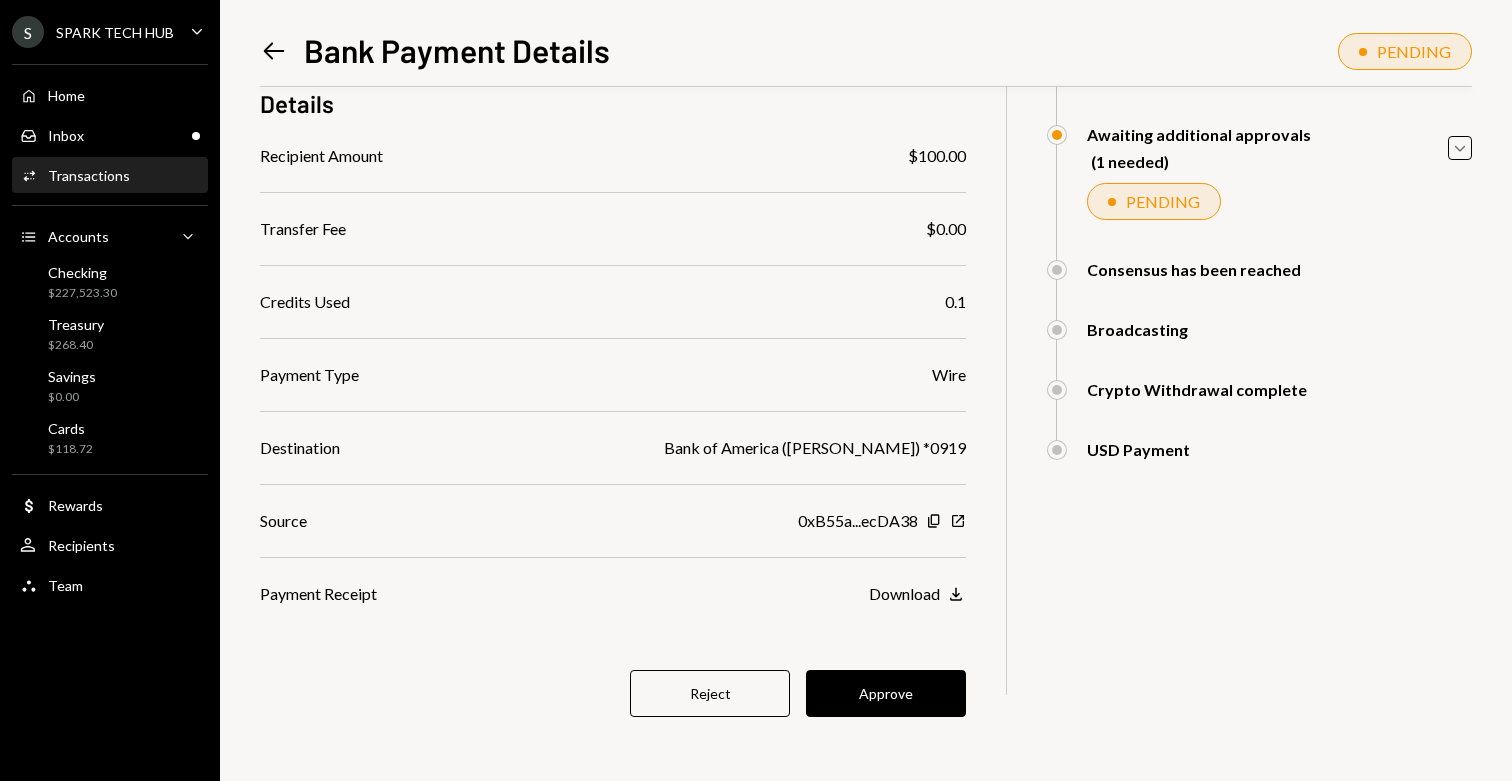 scroll, scrollTop: 87, scrollLeft: 0, axis: vertical 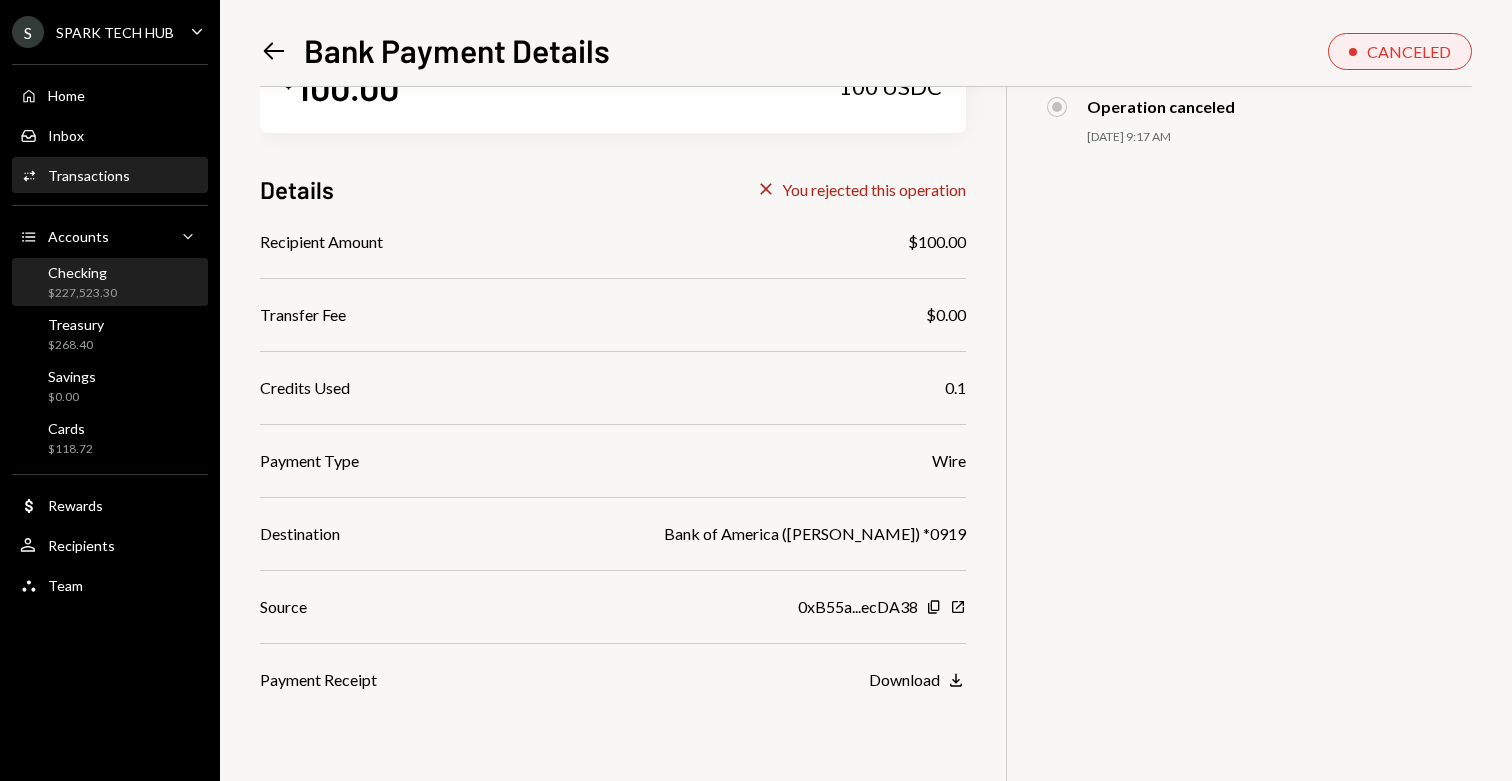 click on "Checking" at bounding box center [82, 272] 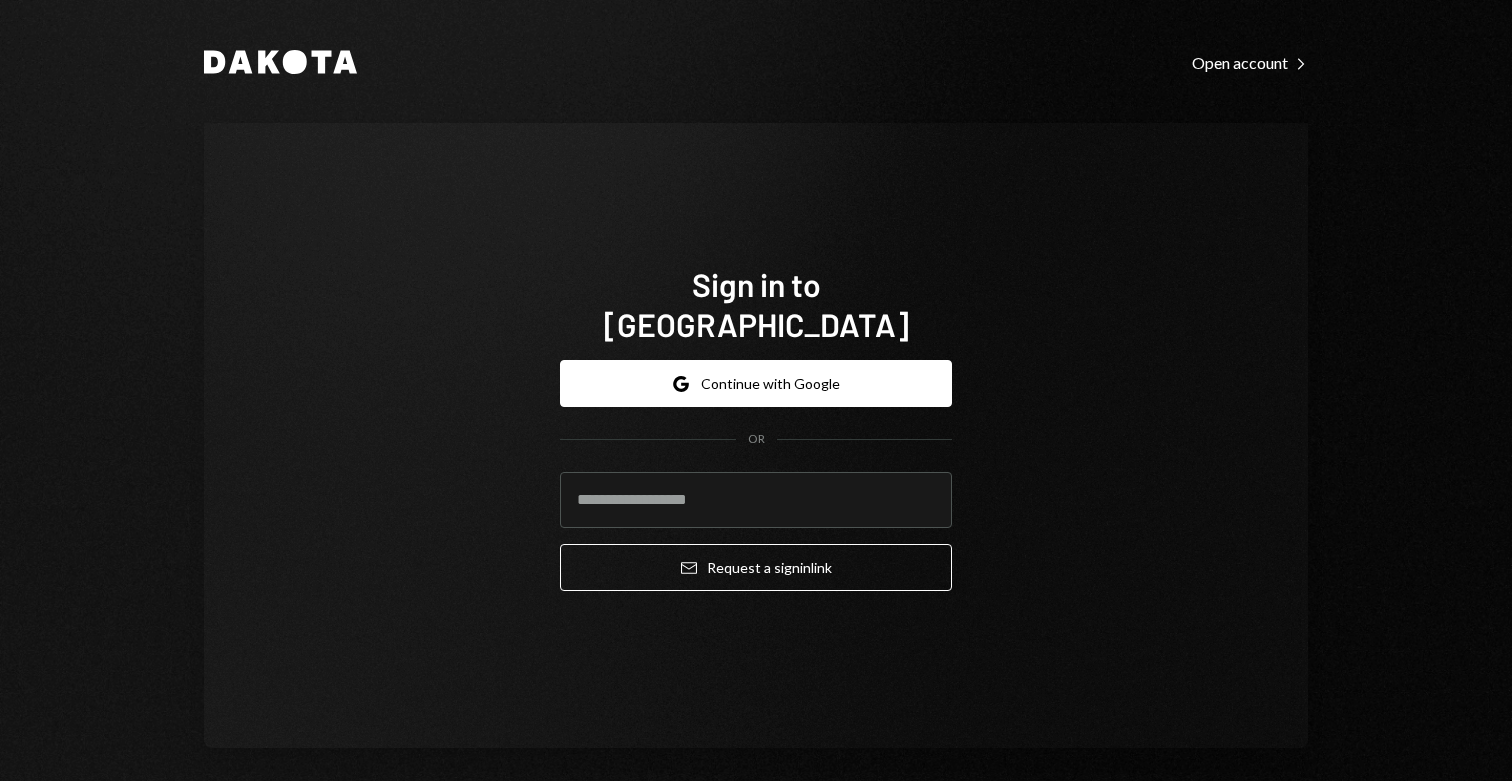 scroll, scrollTop: 0, scrollLeft: 0, axis: both 